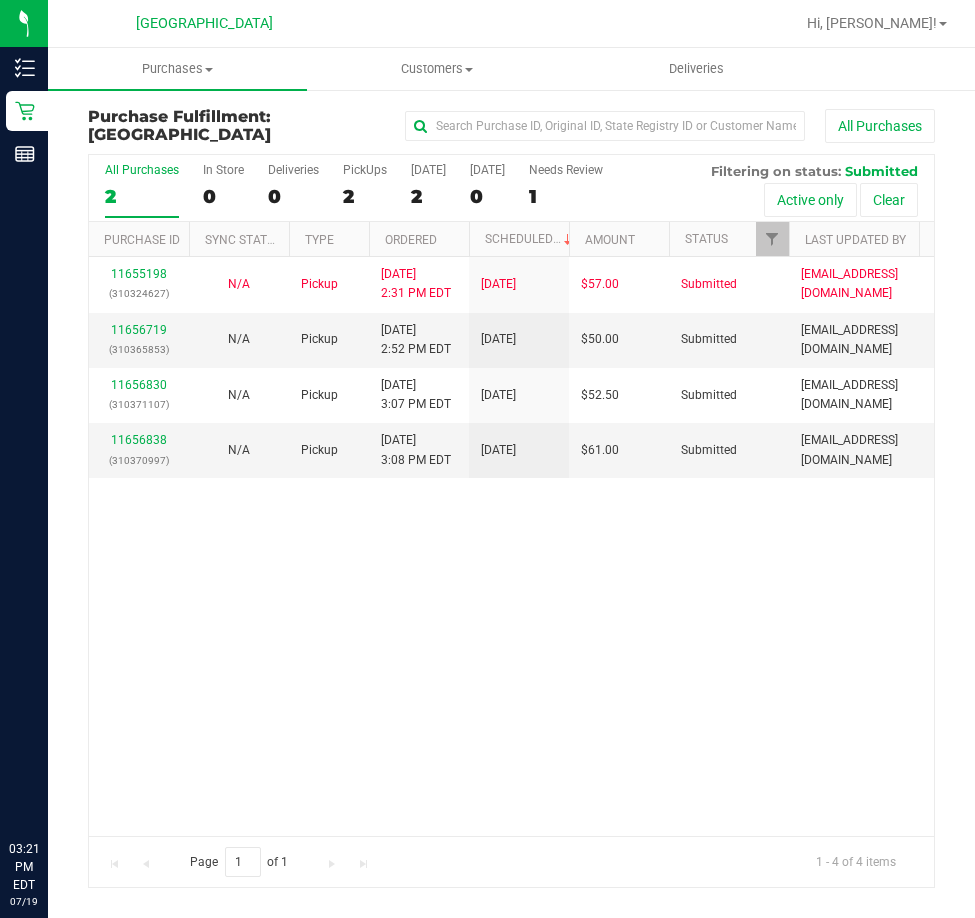 scroll, scrollTop: 0, scrollLeft: 0, axis: both 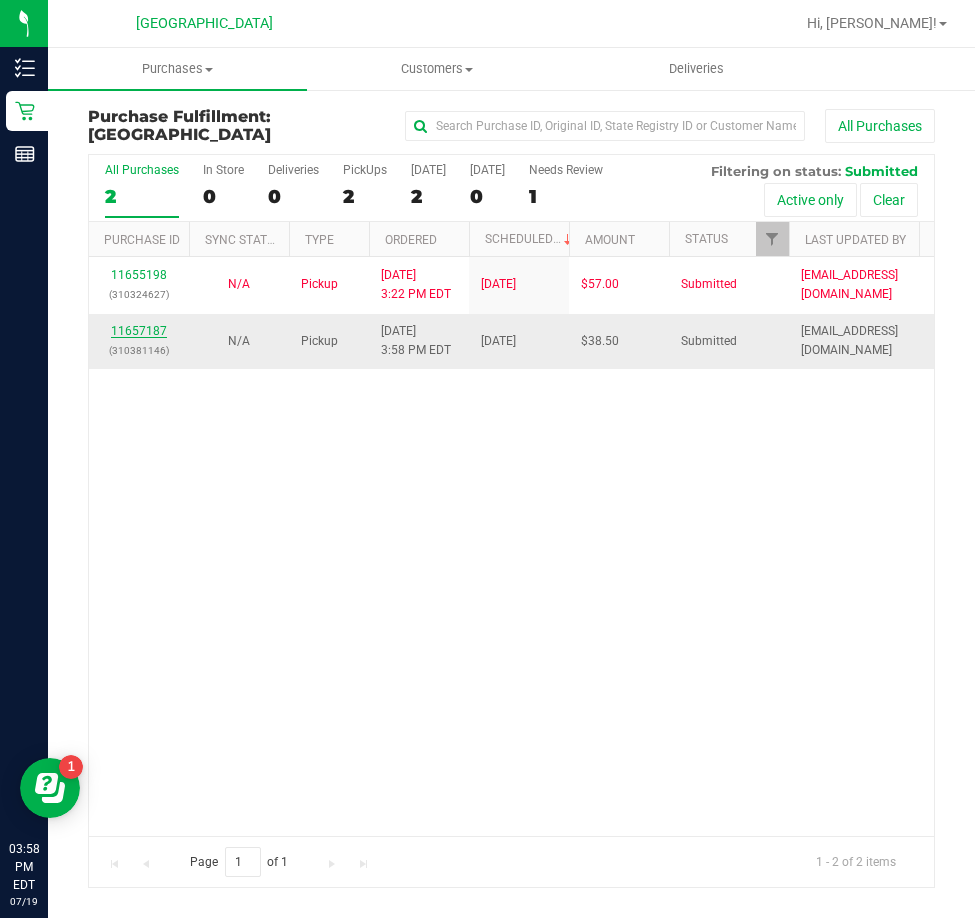 click on "11657187" at bounding box center [139, 331] 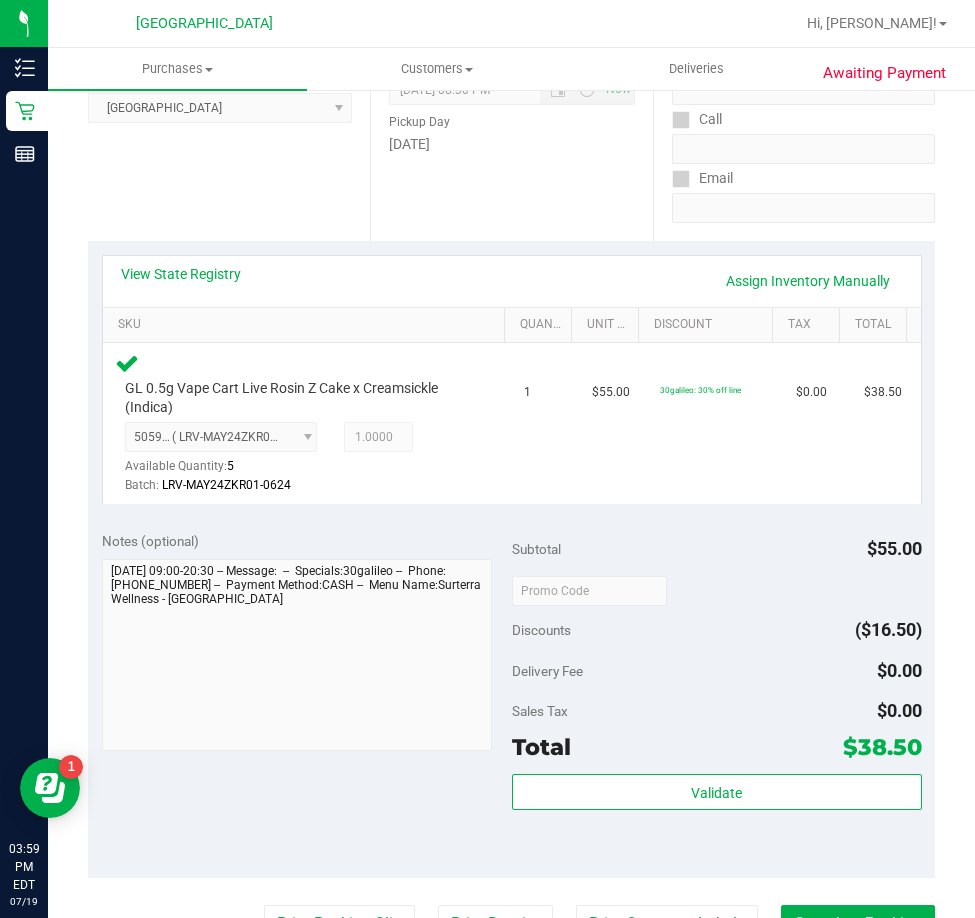 scroll, scrollTop: 300, scrollLeft: 0, axis: vertical 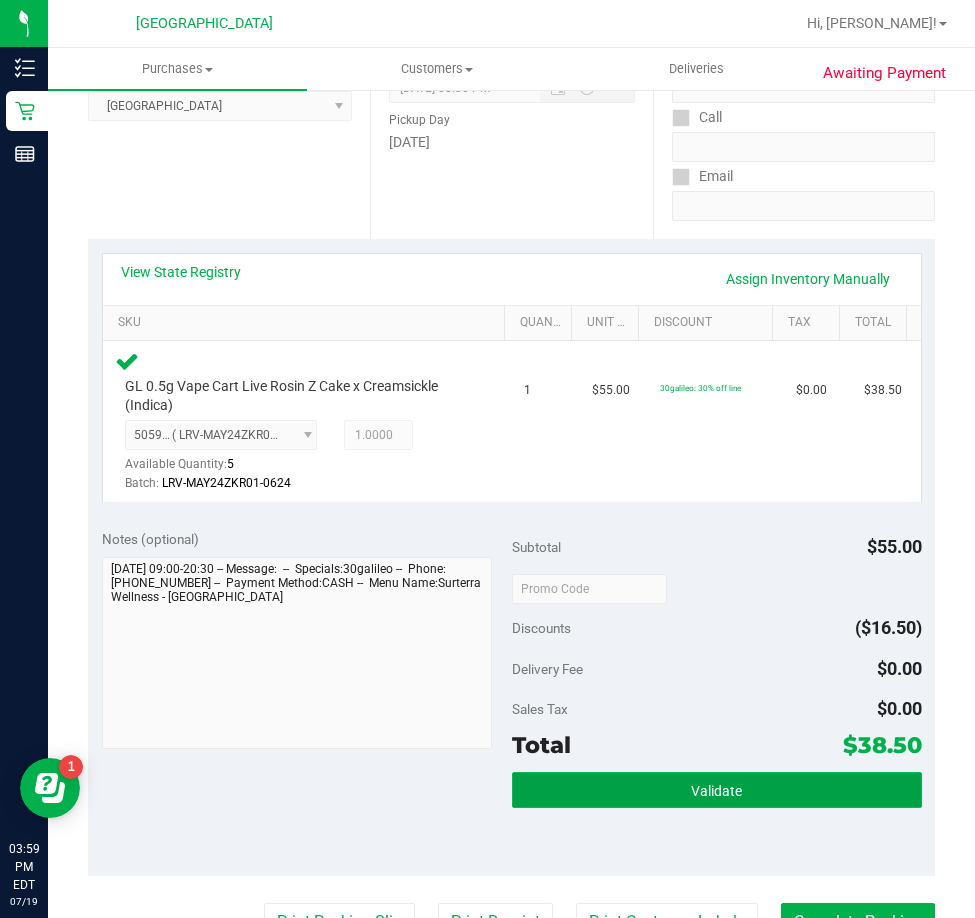 click on "Validate" at bounding box center (717, 790) 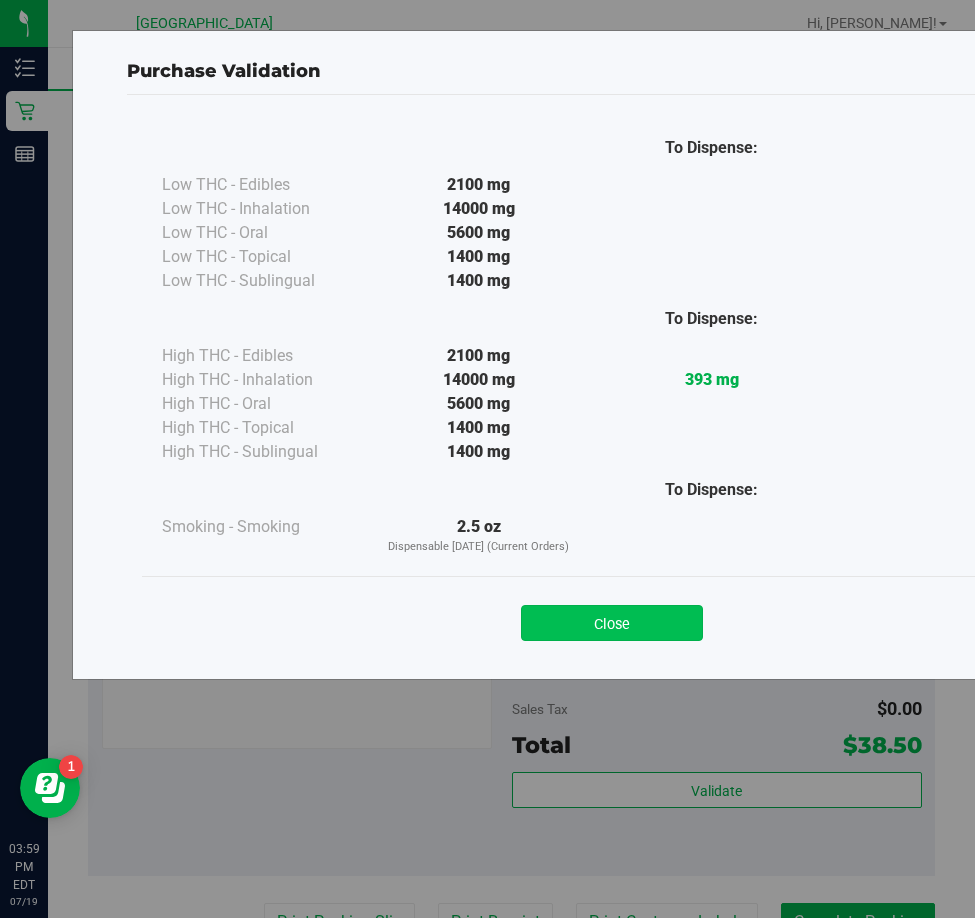 click on "Close" at bounding box center (612, 623) 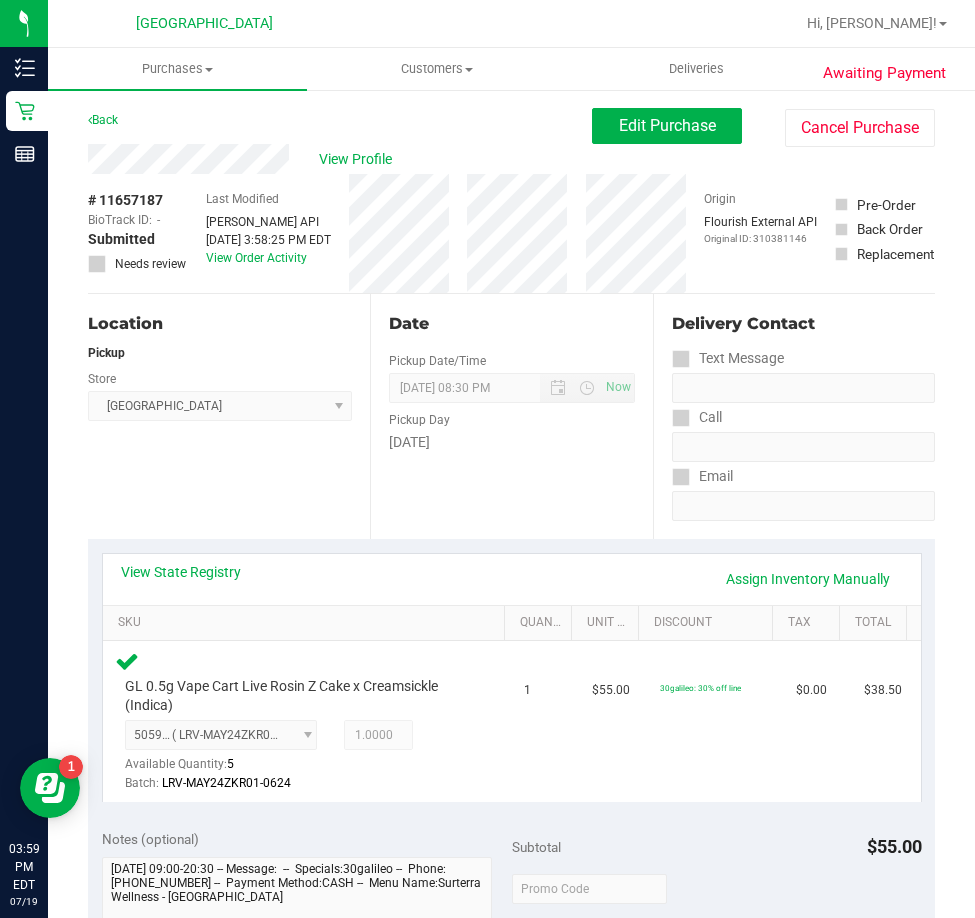 scroll, scrollTop: 600, scrollLeft: 0, axis: vertical 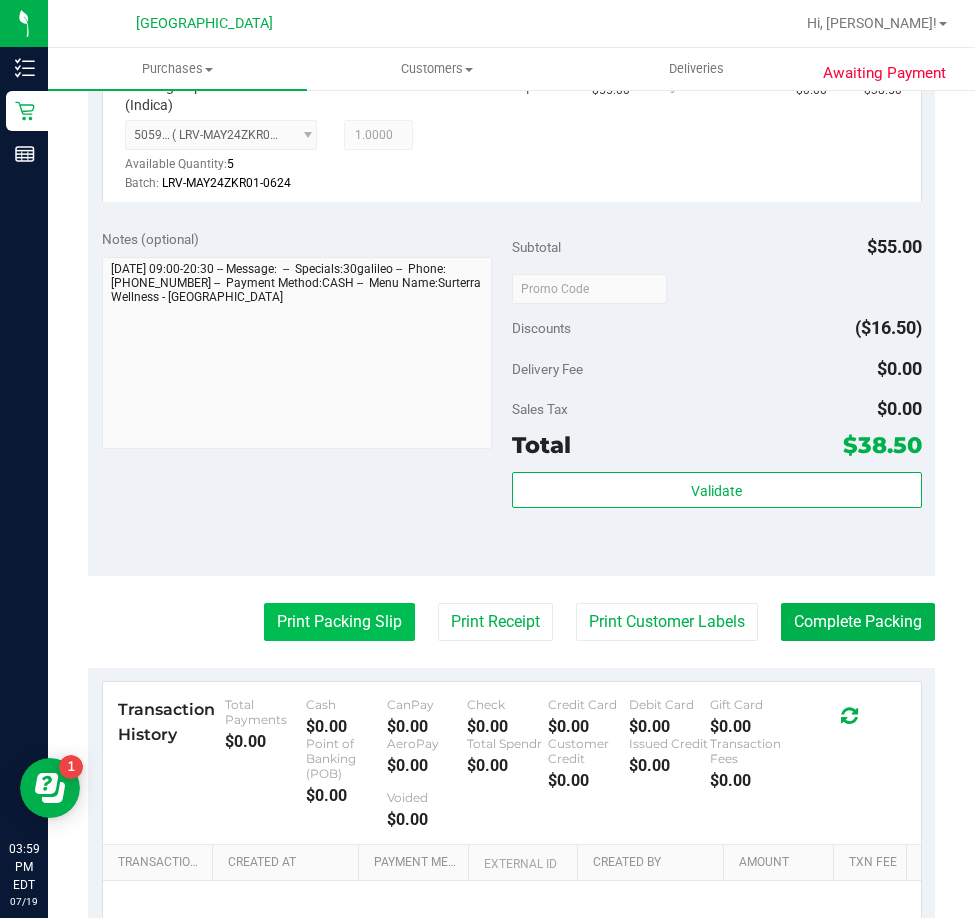click on "Print Packing Slip" at bounding box center [339, 622] 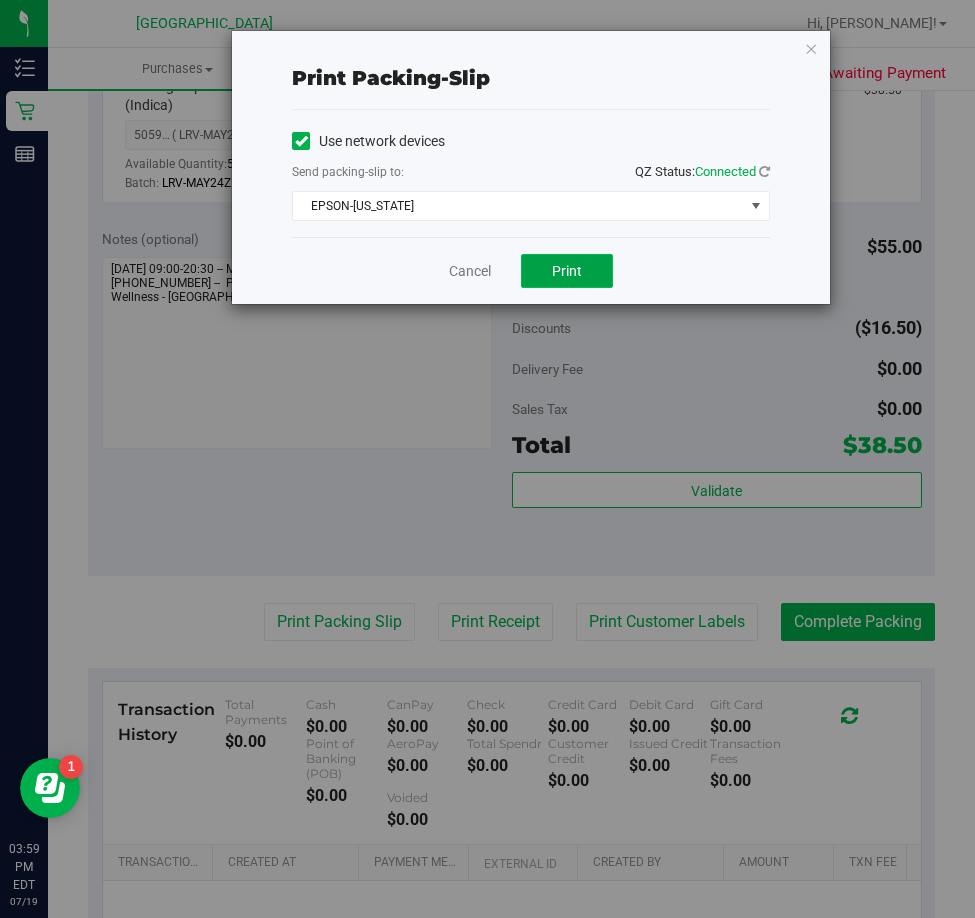 click on "Print" at bounding box center (567, 271) 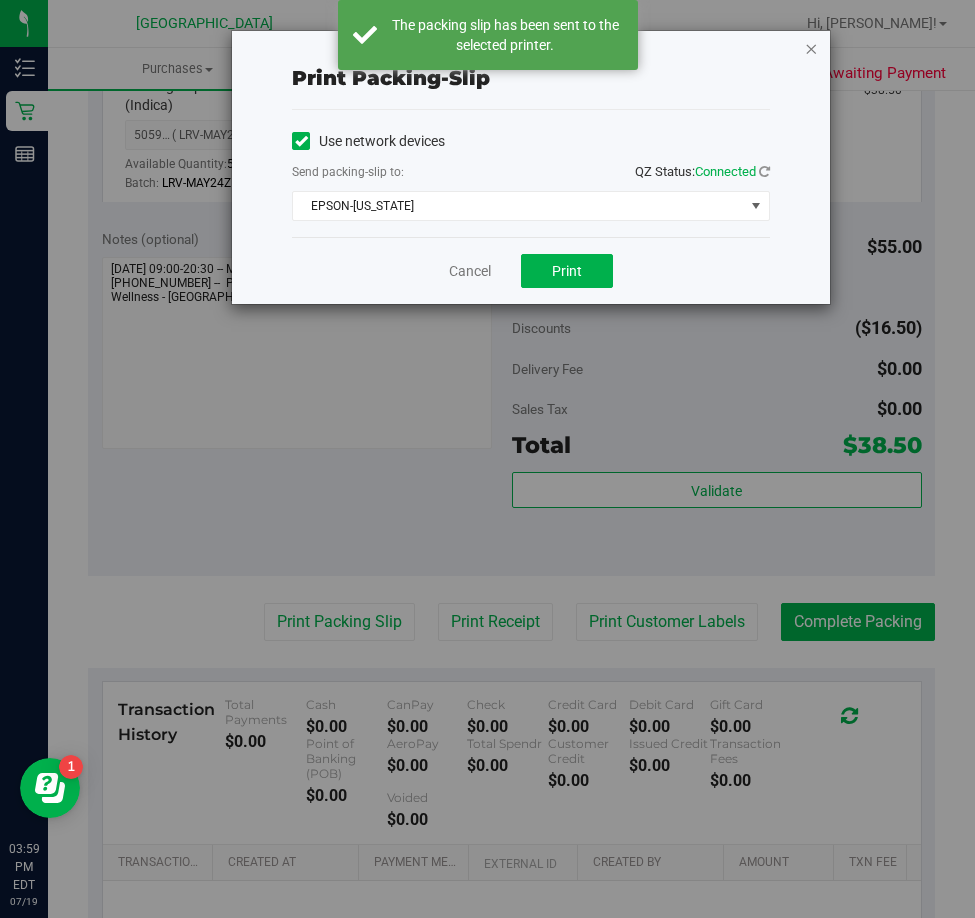 click at bounding box center (811, 48) 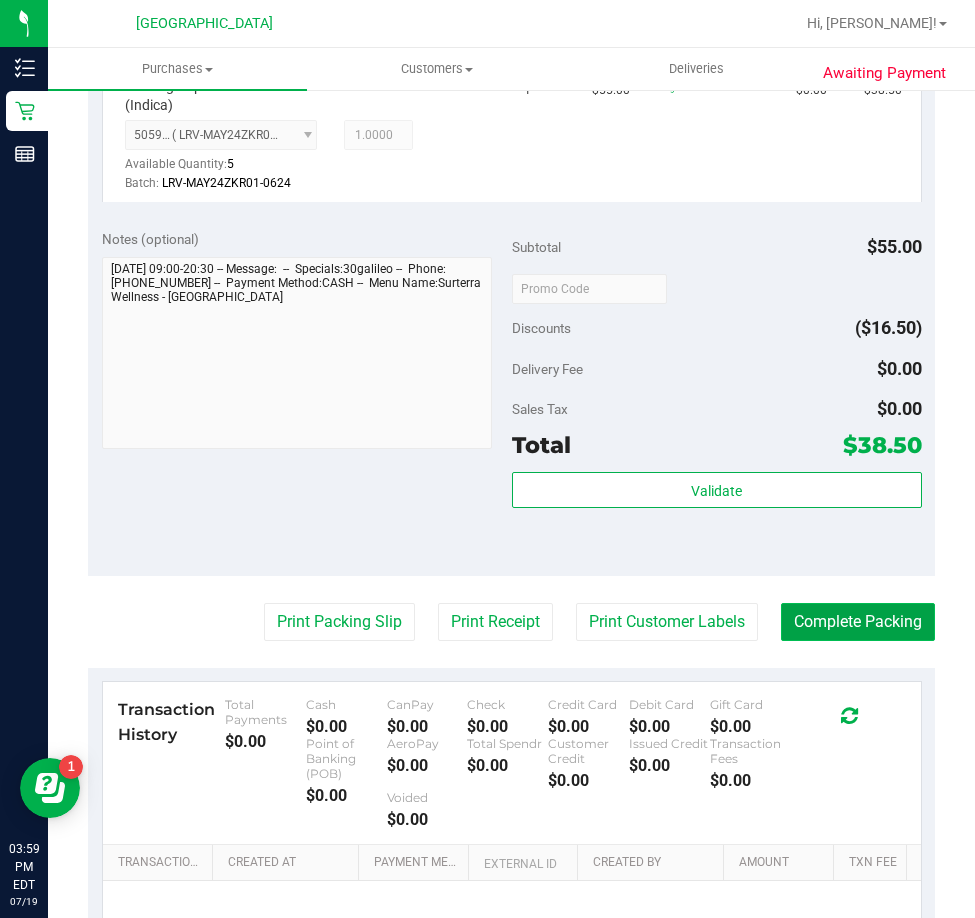 click on "Complete Packing" at bounding box center (858, 622) 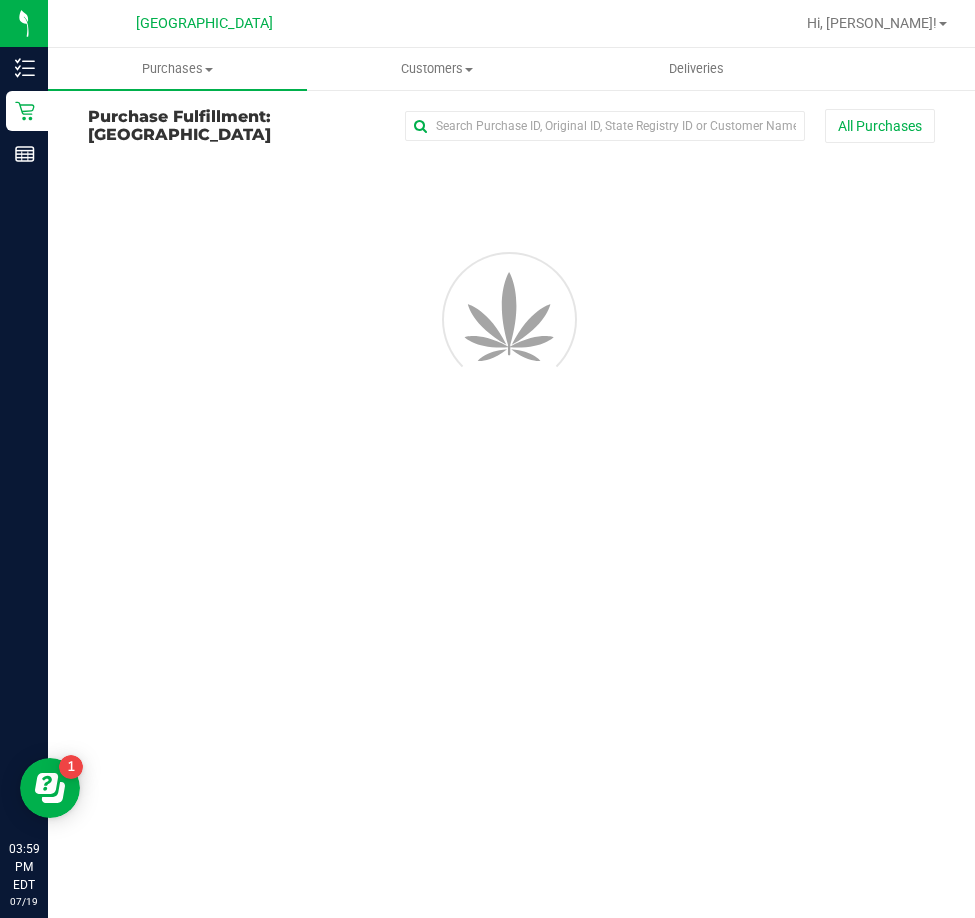 scroll, scrollTop: 0, scrollLeft: 0, axis: both 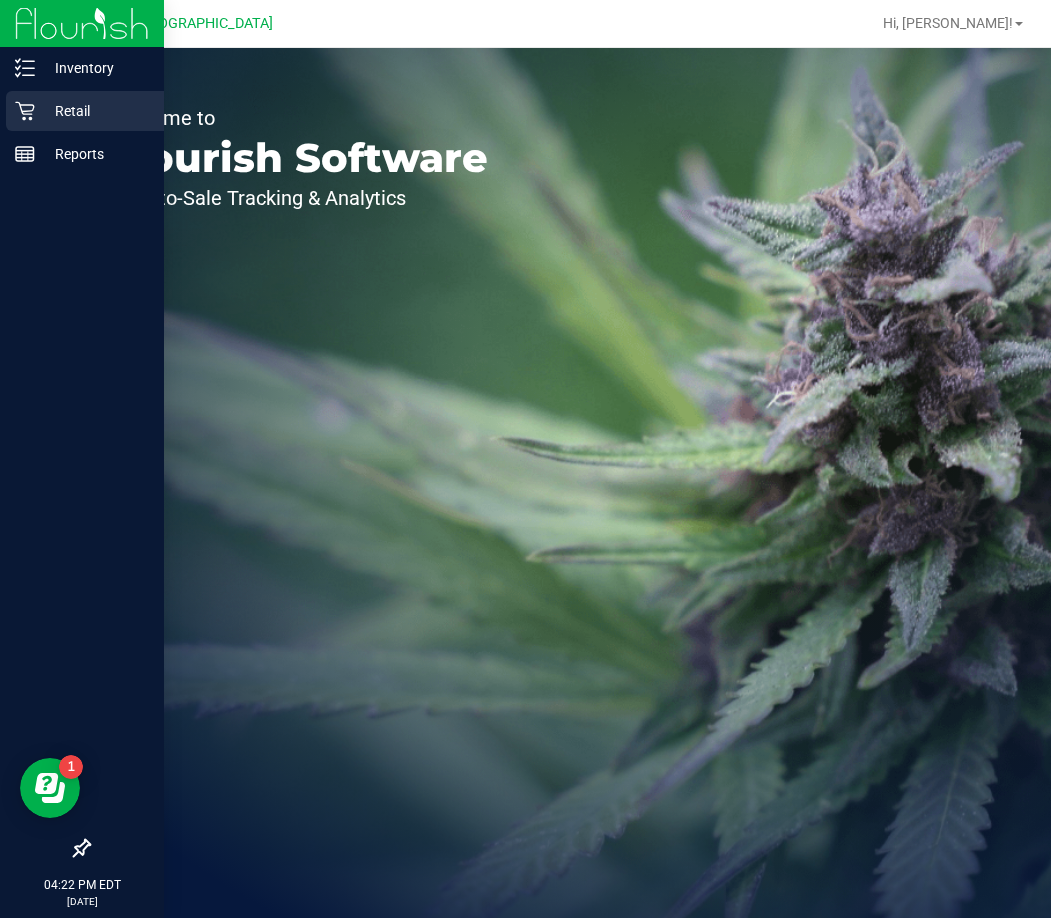 click 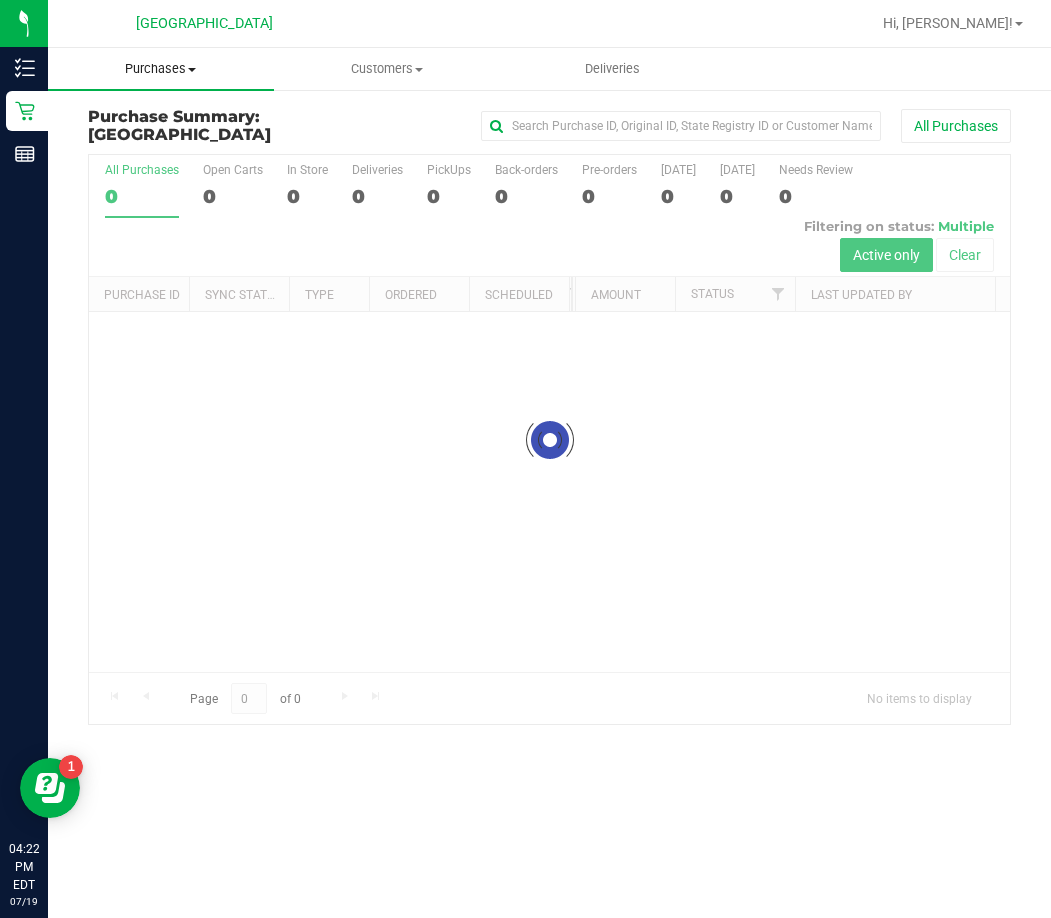 click on "Purchases" at bounding box center [161, 69] 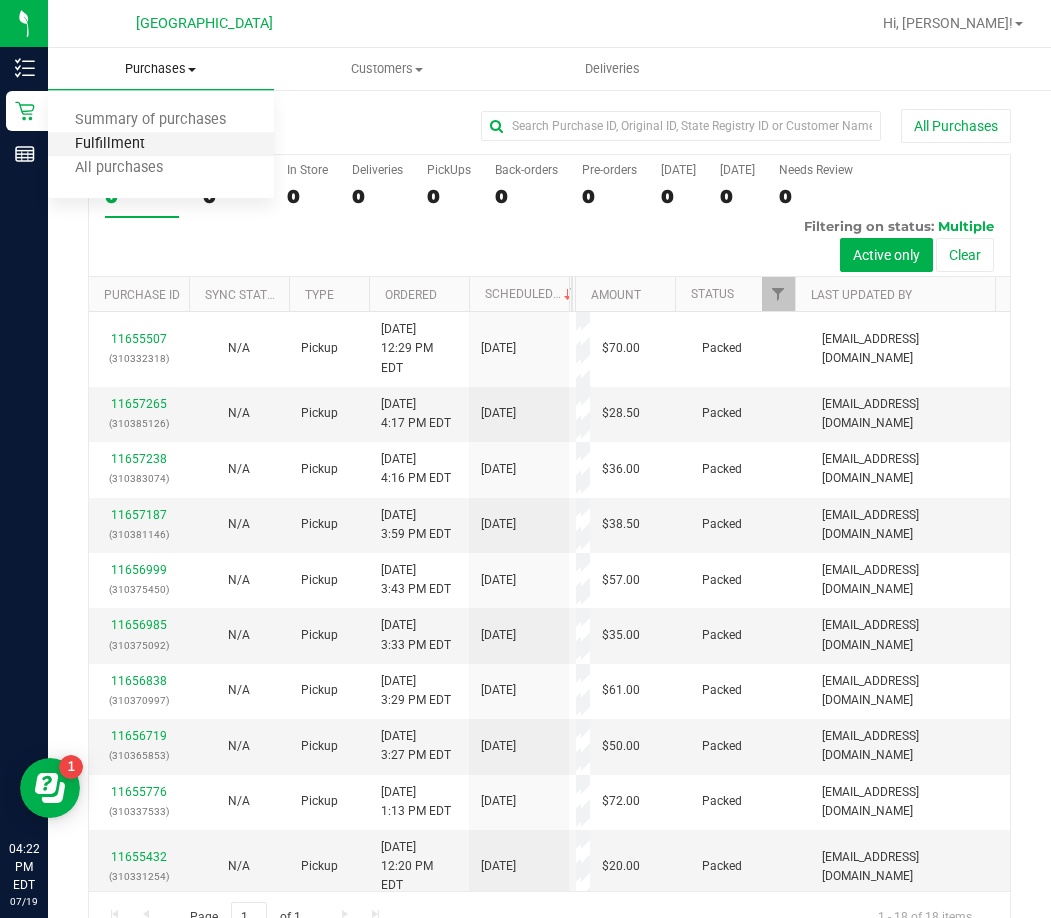 click on "Fulfillment" at bounding box center (110, 144) 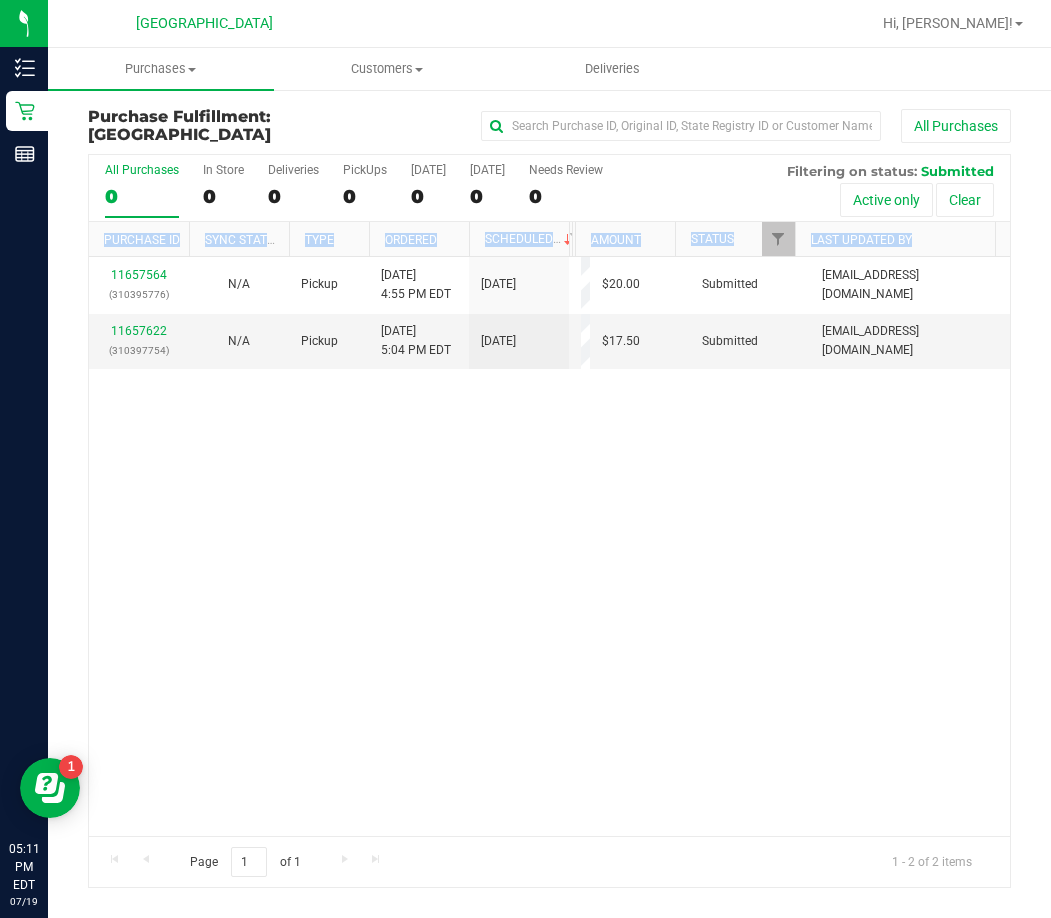 drag, startPoint x: 1050, startPoint y: 261, endPoint x: 1043, endPoint y: 269, distance: 10.630146 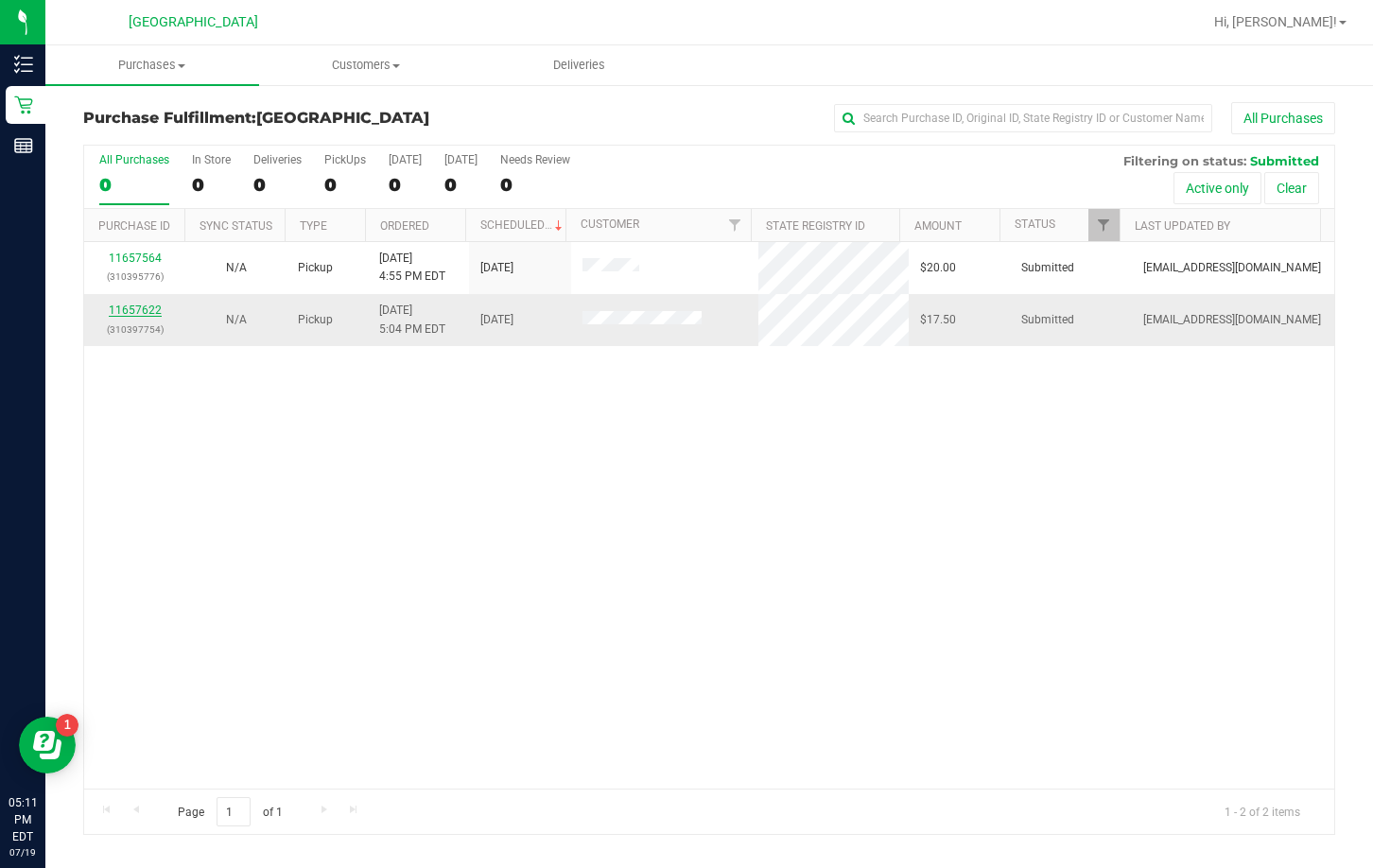 click on "11657622" at bounding box center [135, 310] 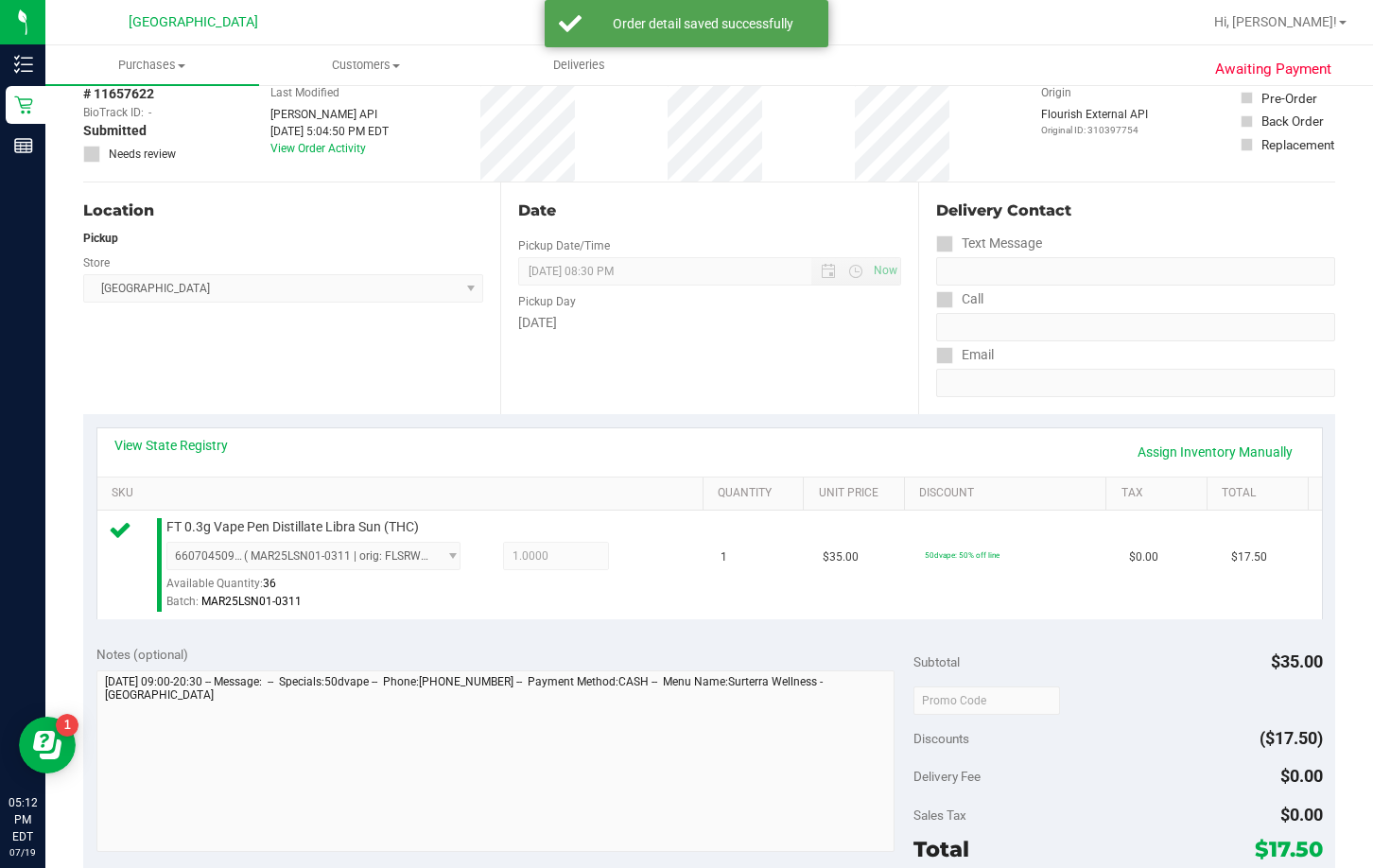 scroll, scrollTop: 378, scrollLeft: 0, axis: vertical 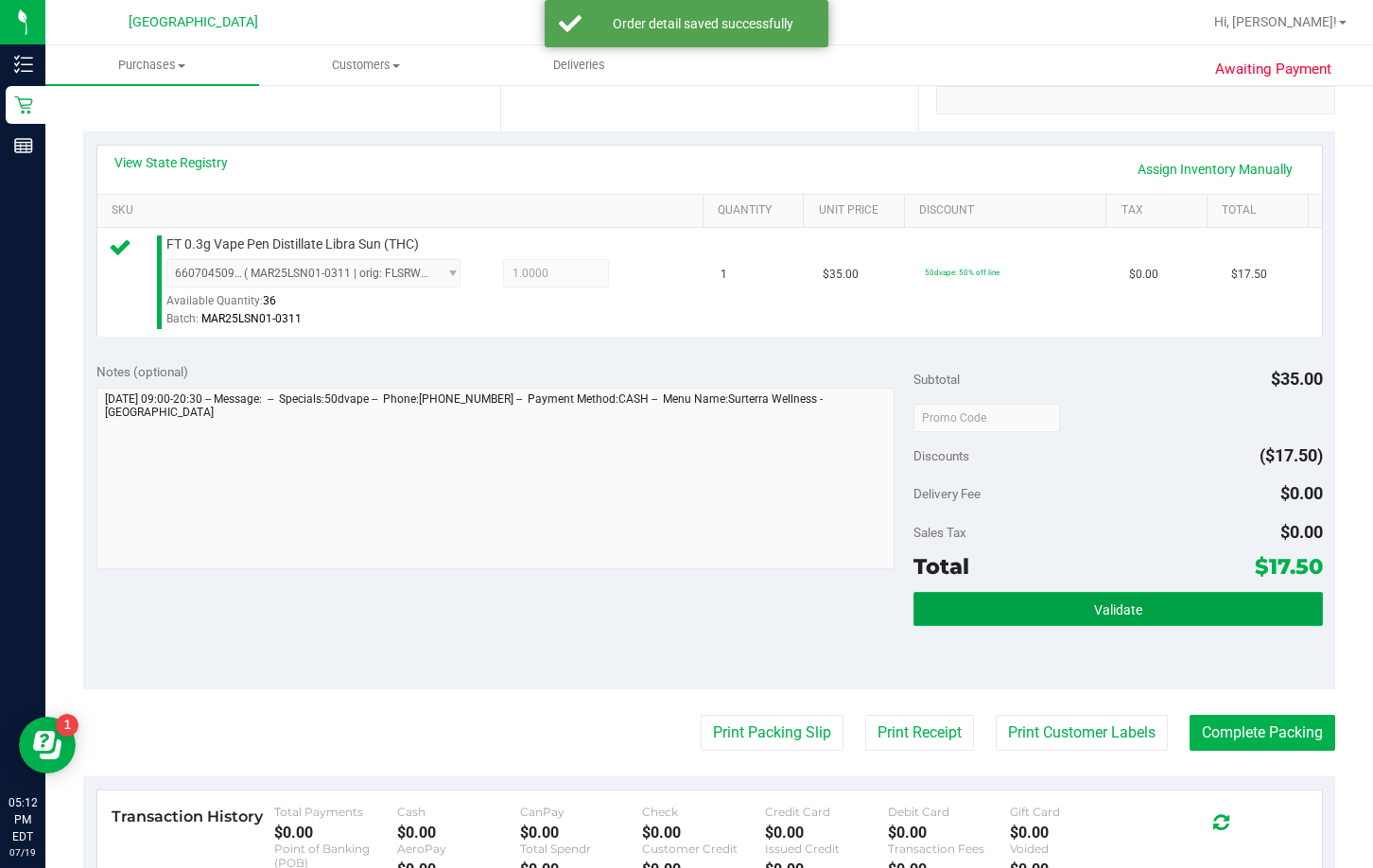 click on "Validate" at bounding box center [1118, 609] 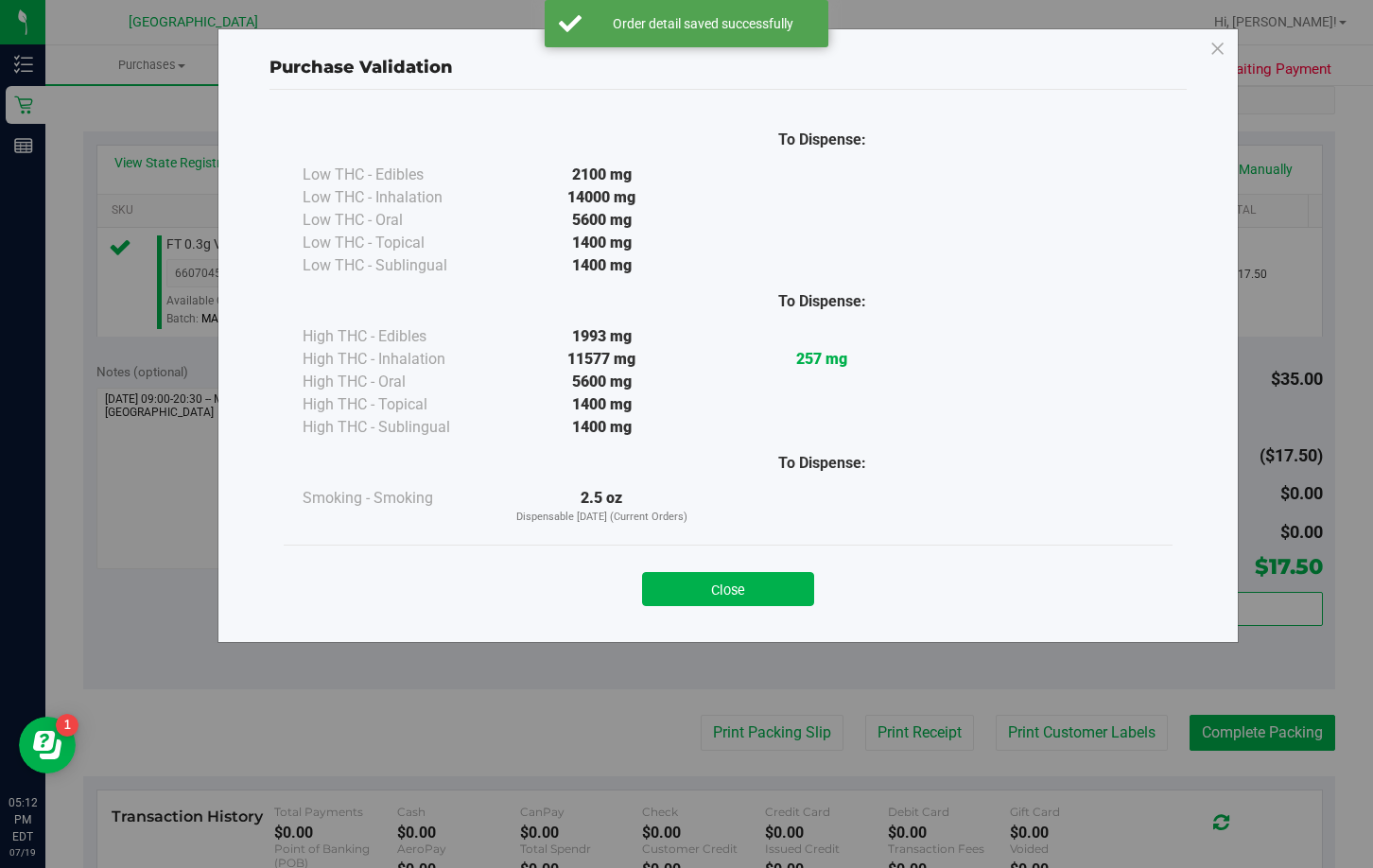 click on "Close" at bounding box center [728, 583] 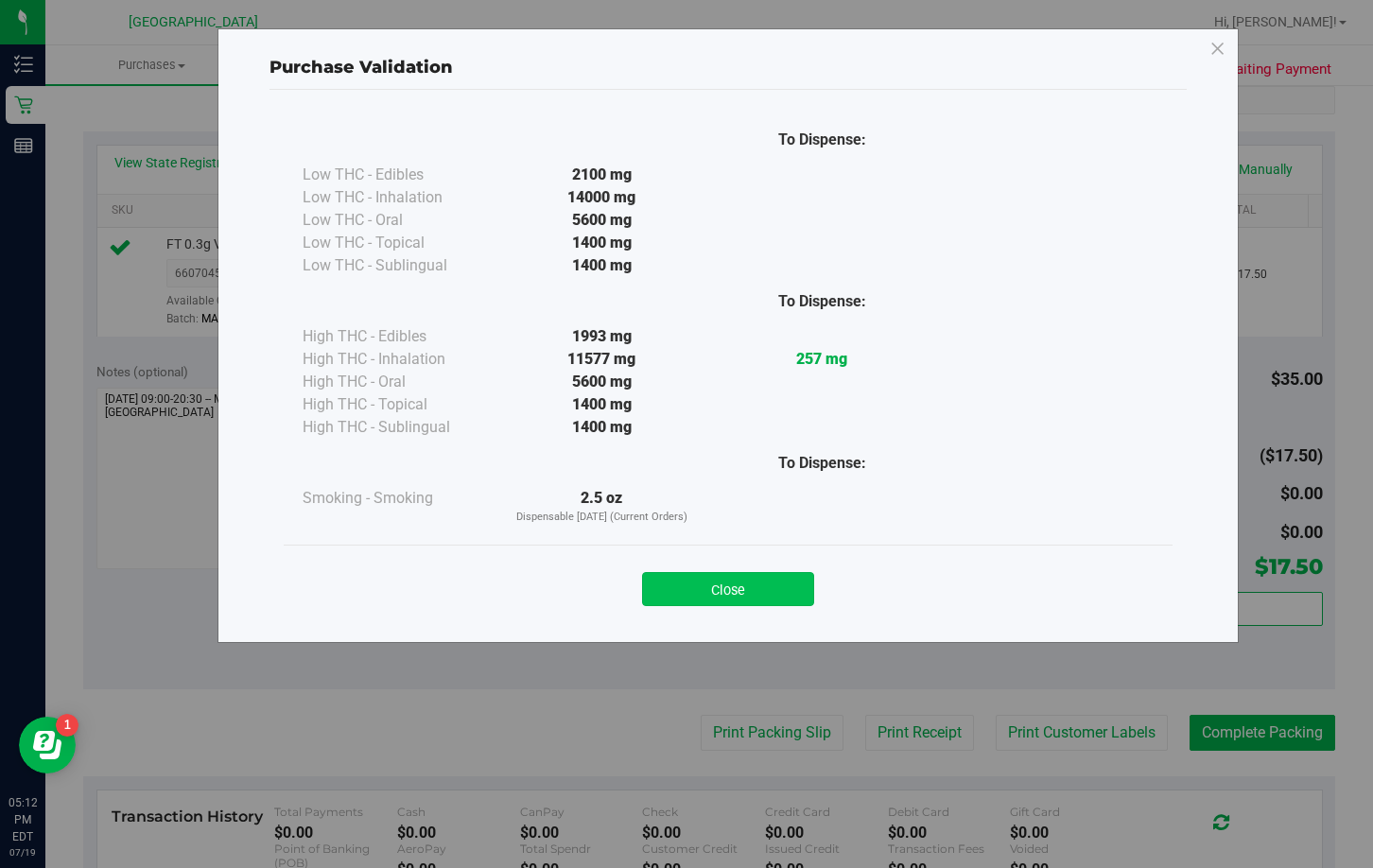 click on "Close" at bounding box center (728, 589) 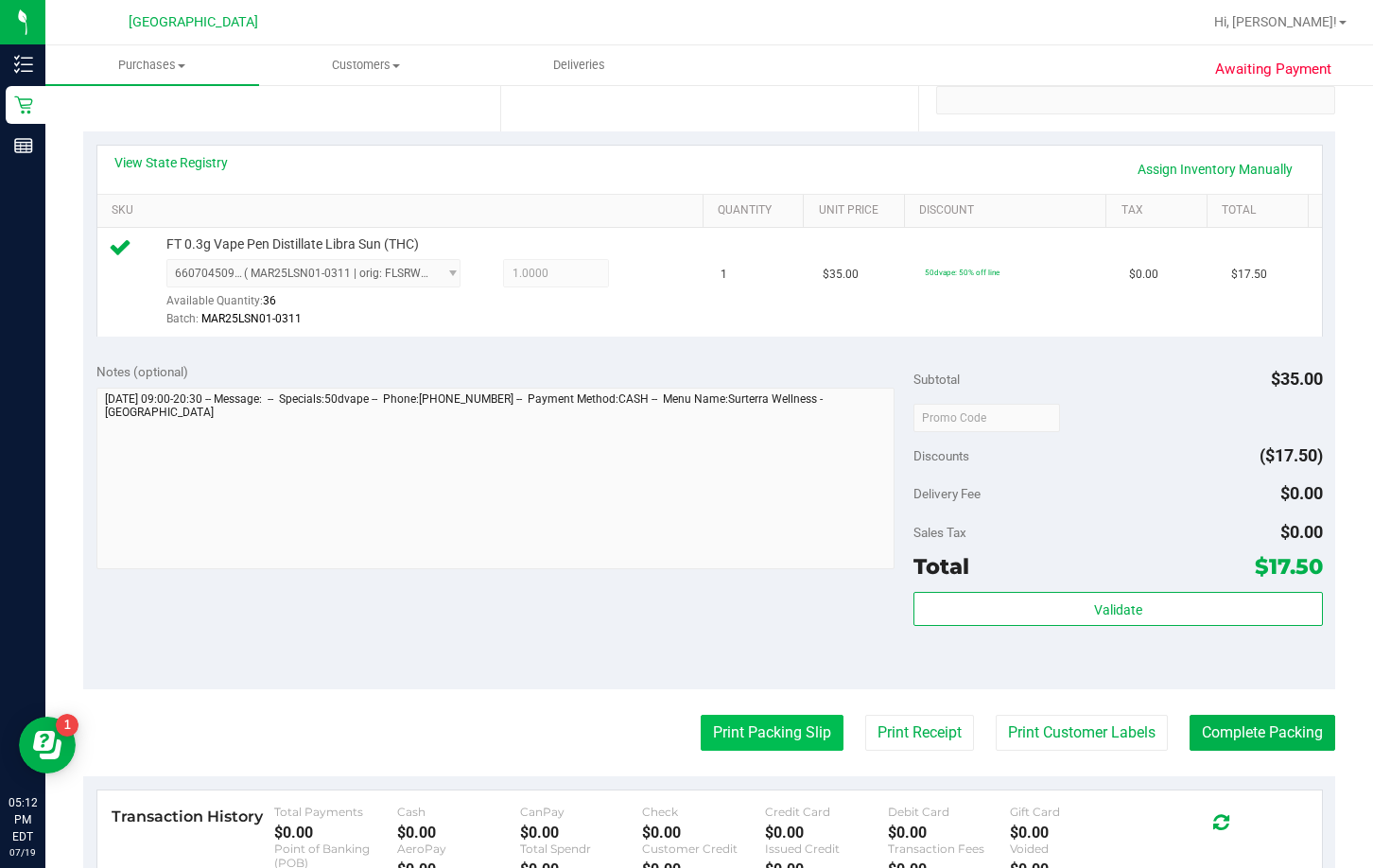 click on "Print Packing Slip" at bounding box center [772, 733] 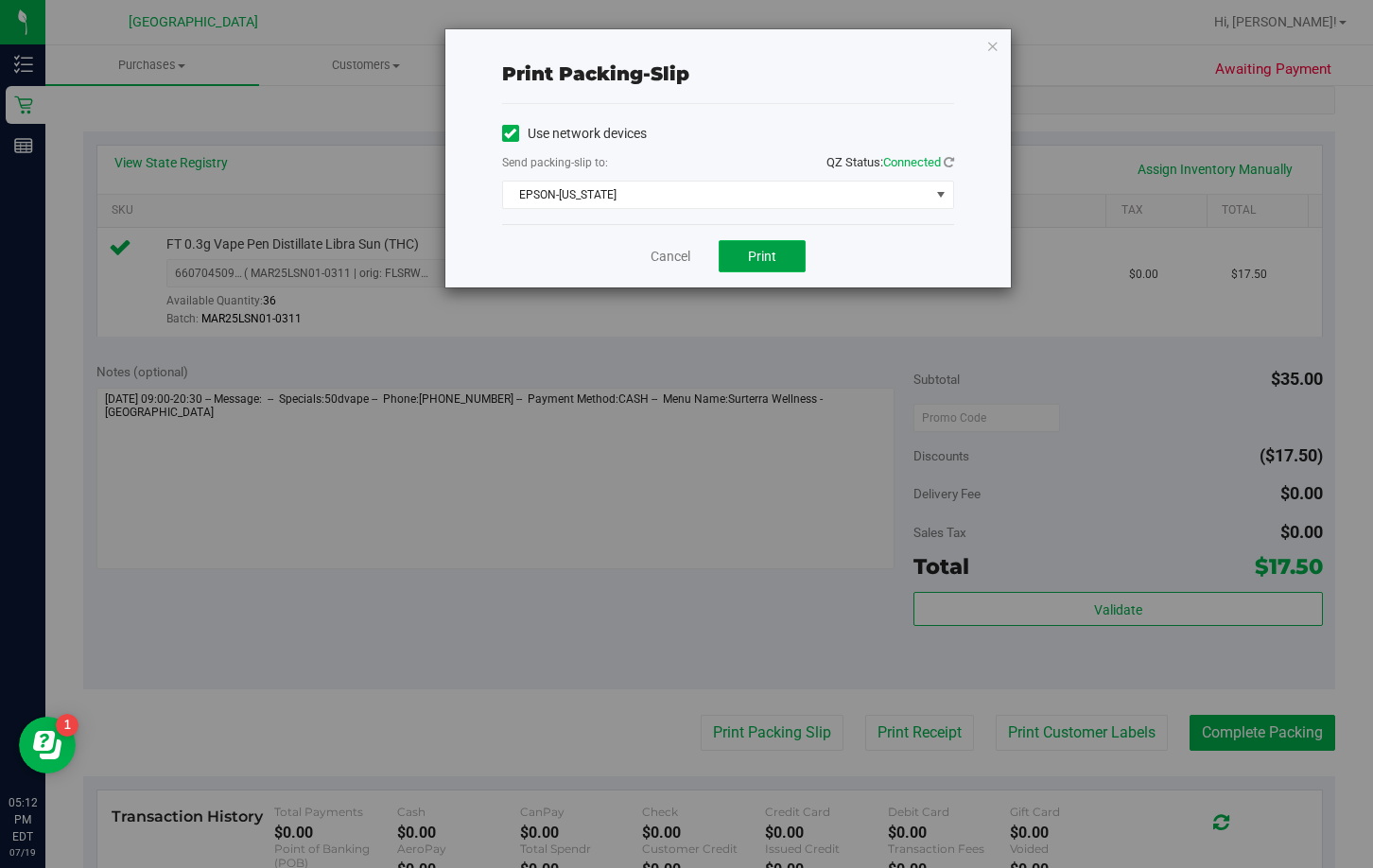 click on "Print" at bounding box center (762, 256) 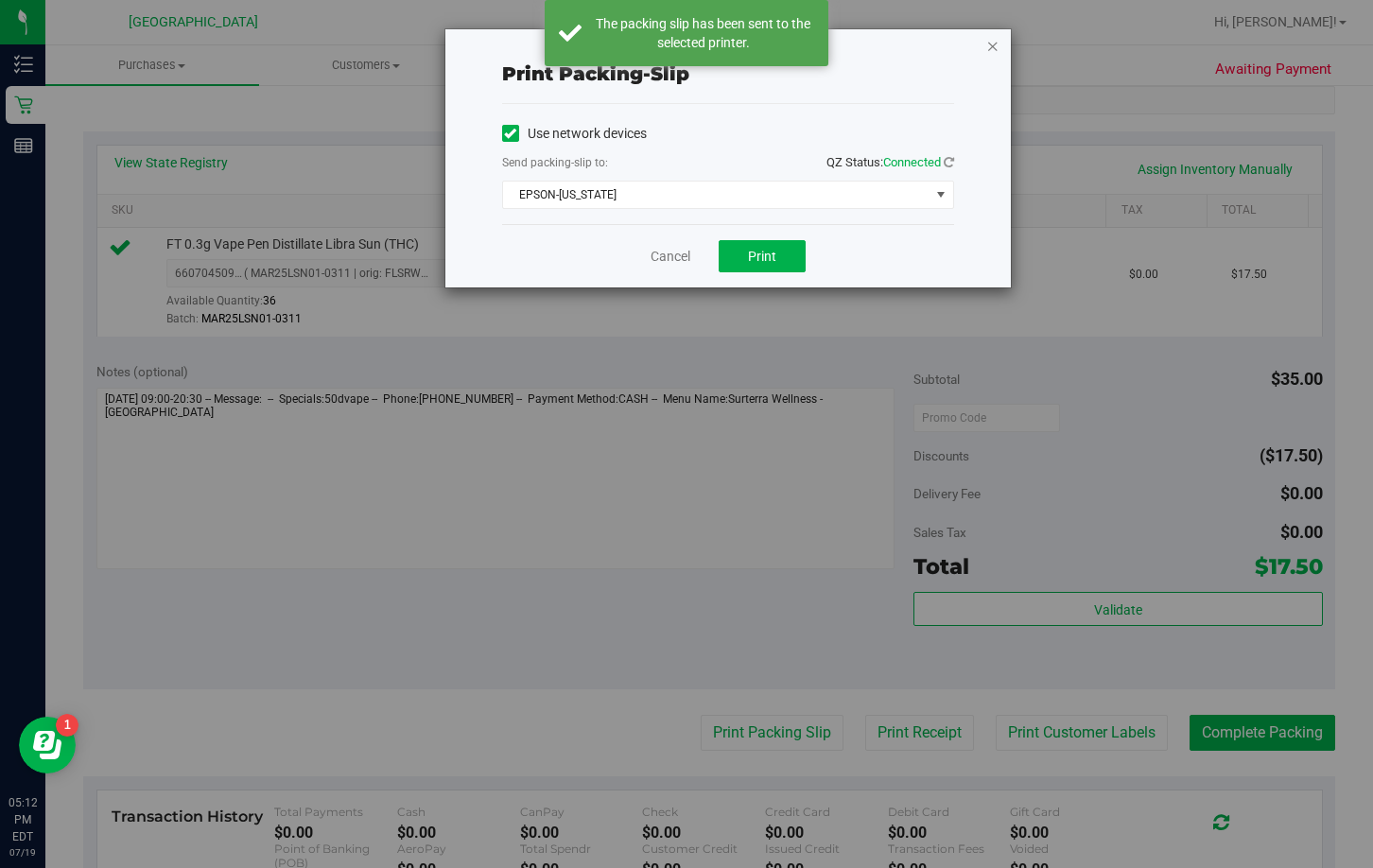 click at bounding box center [993, 45] 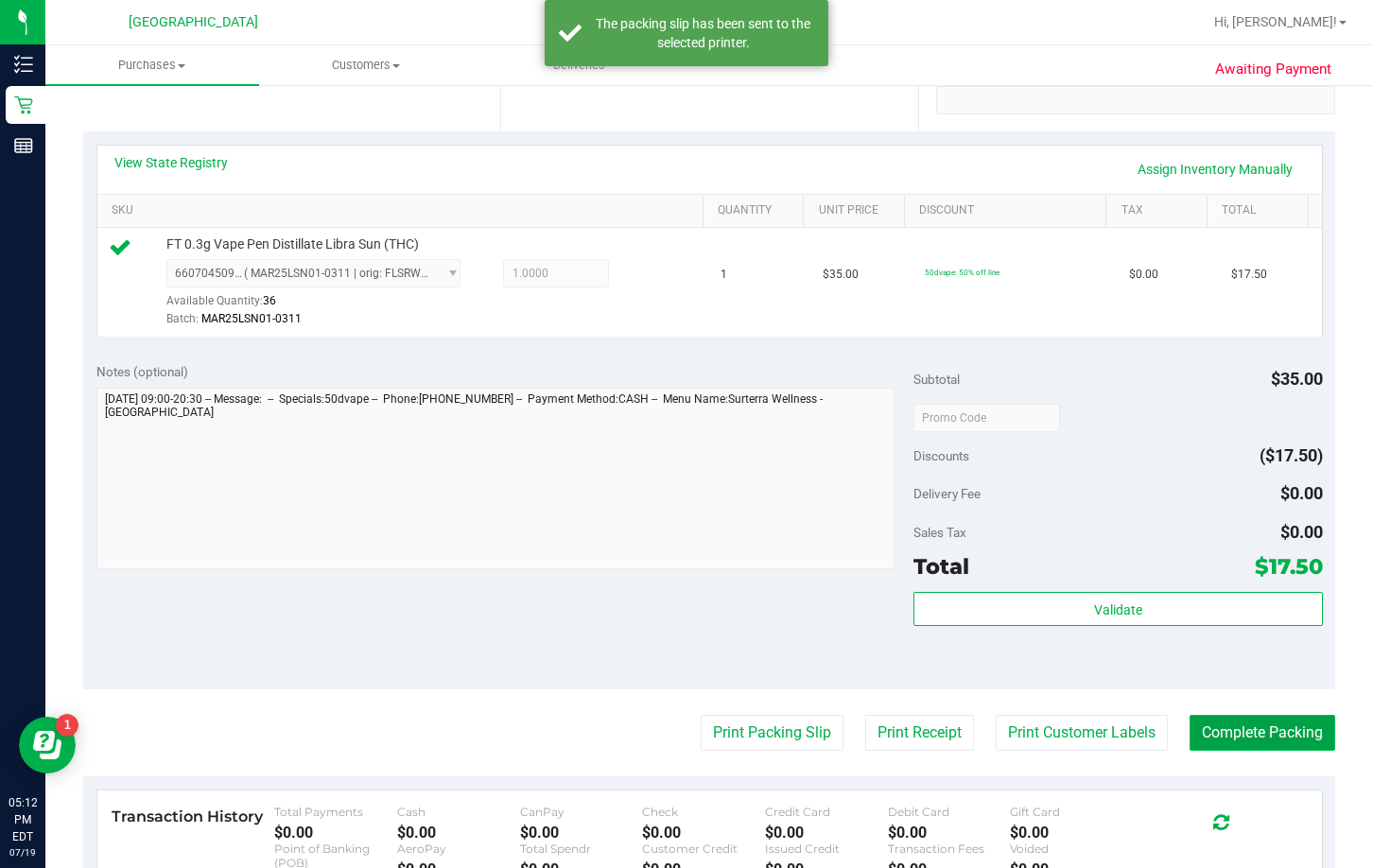 click on "Complete Packing" at bounding box center [1262, 733] 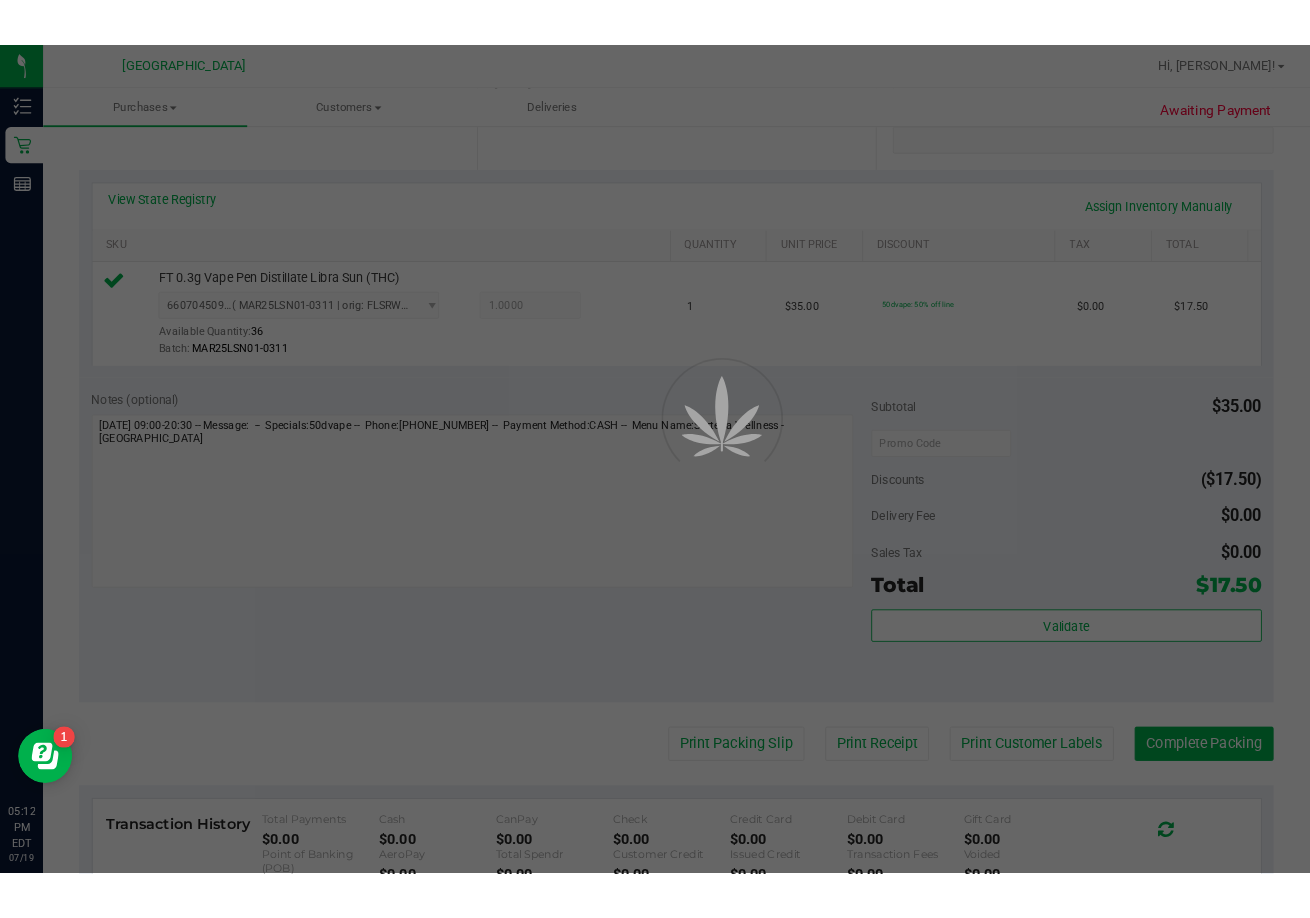 scroll, scrollTop: 0, scrollLeft: 0, axis: both 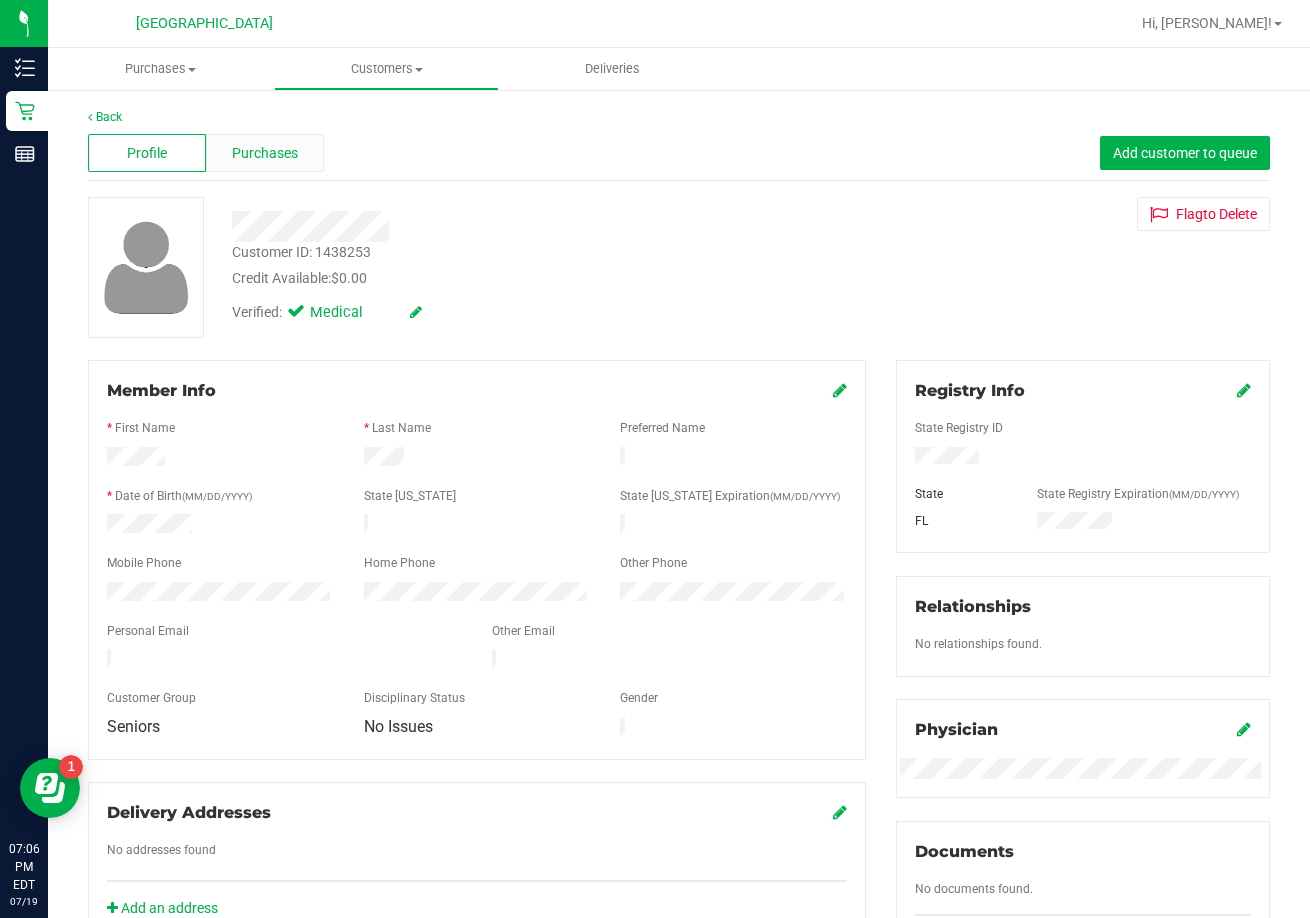 click on "Purchases" at bounding box center [265, 153] 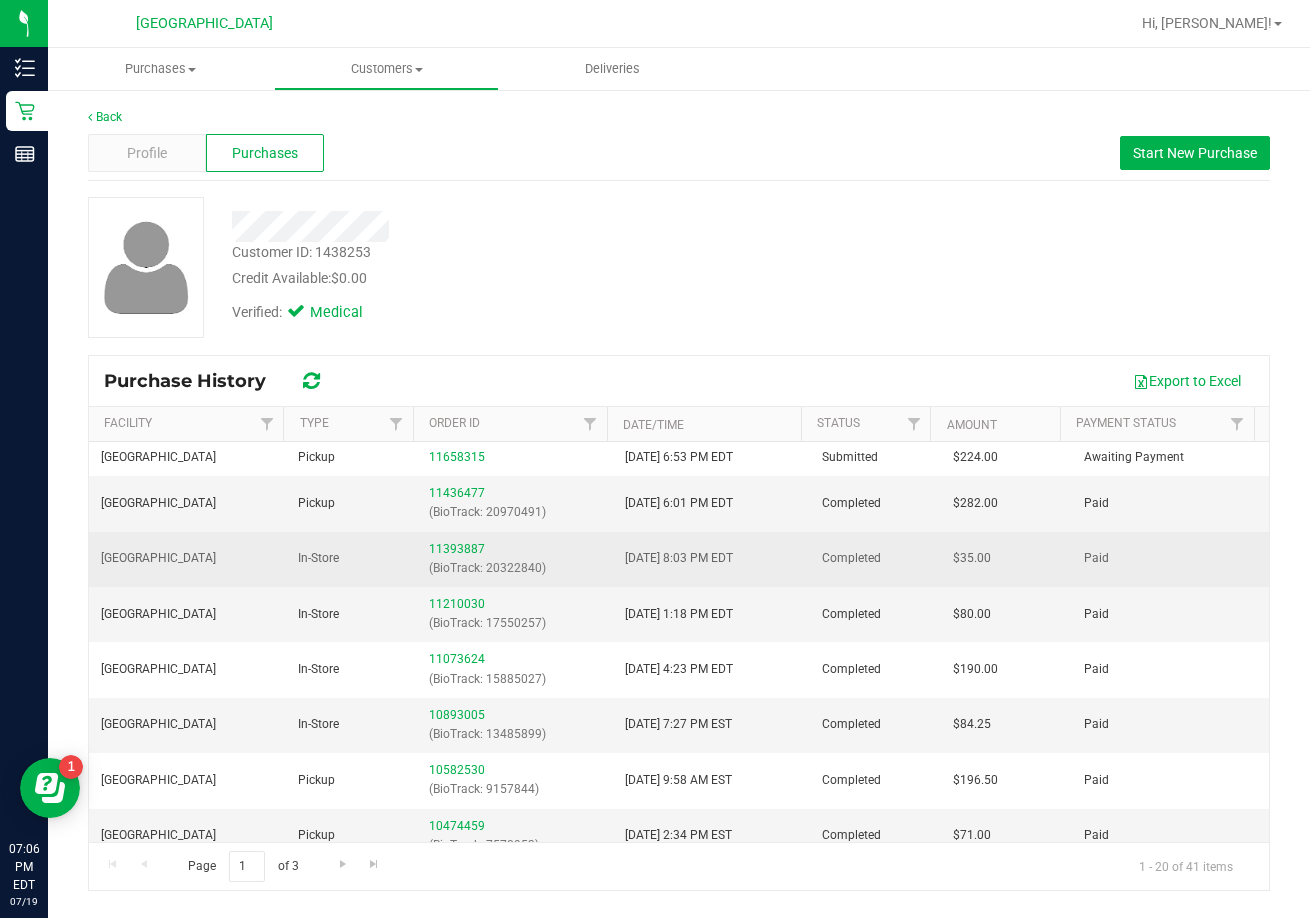 scroll, scrollTop: 0, scrollLeft: 0, axis: both 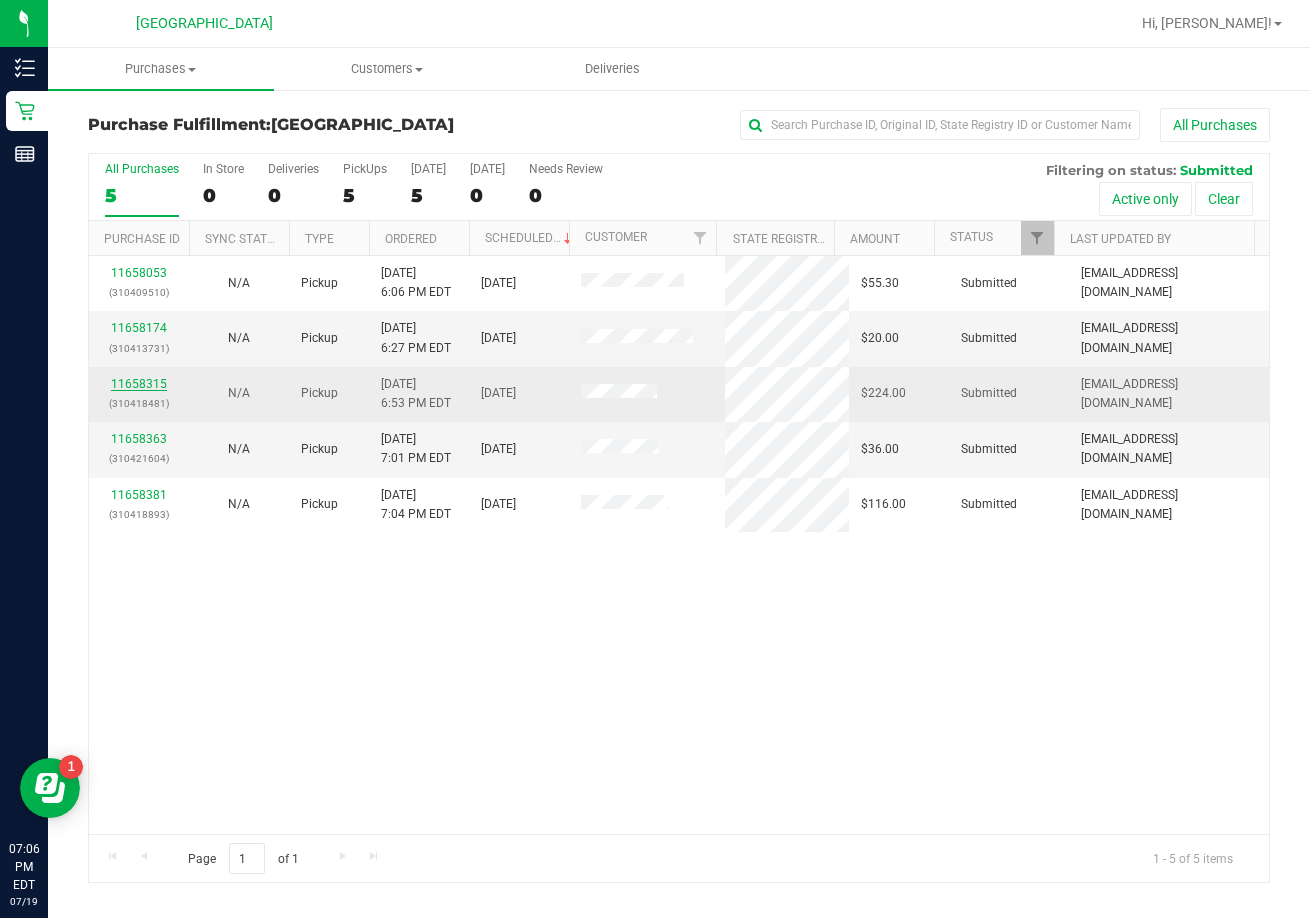 click on "11658315" at bounding box center [139, 384] 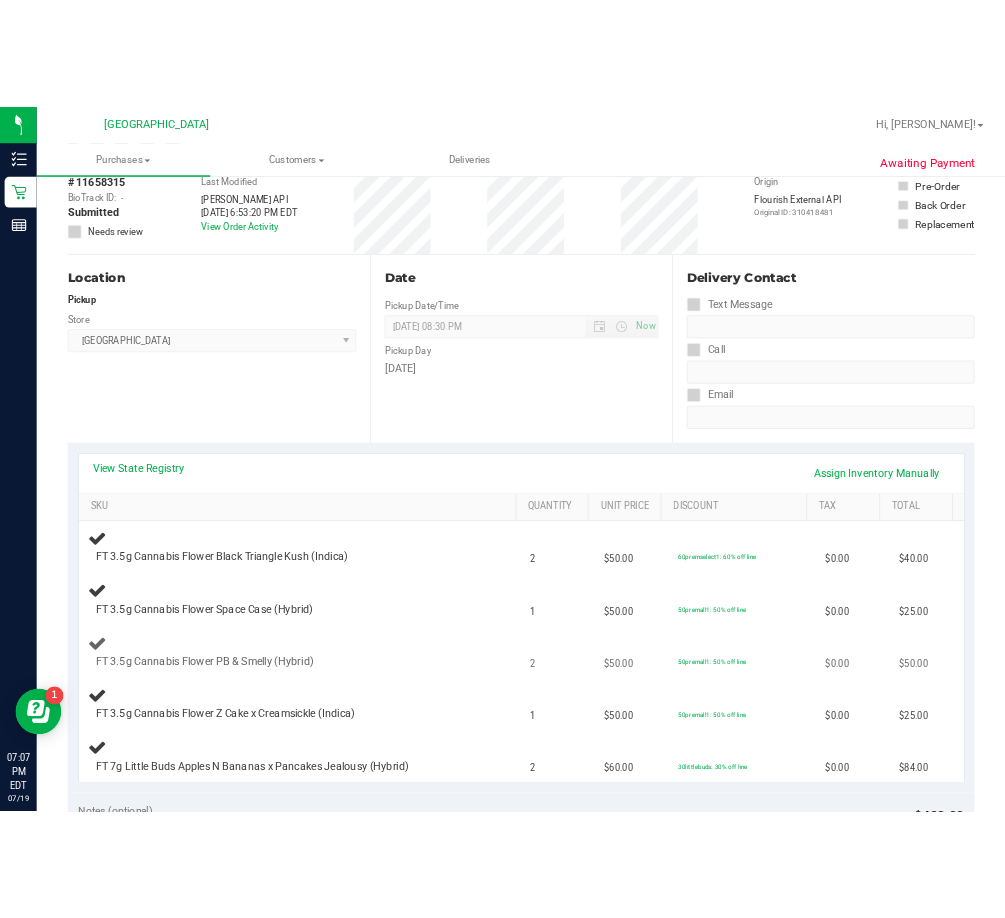 scroll, scrollTop: 100, scrollLeft: 0, axis: vertical 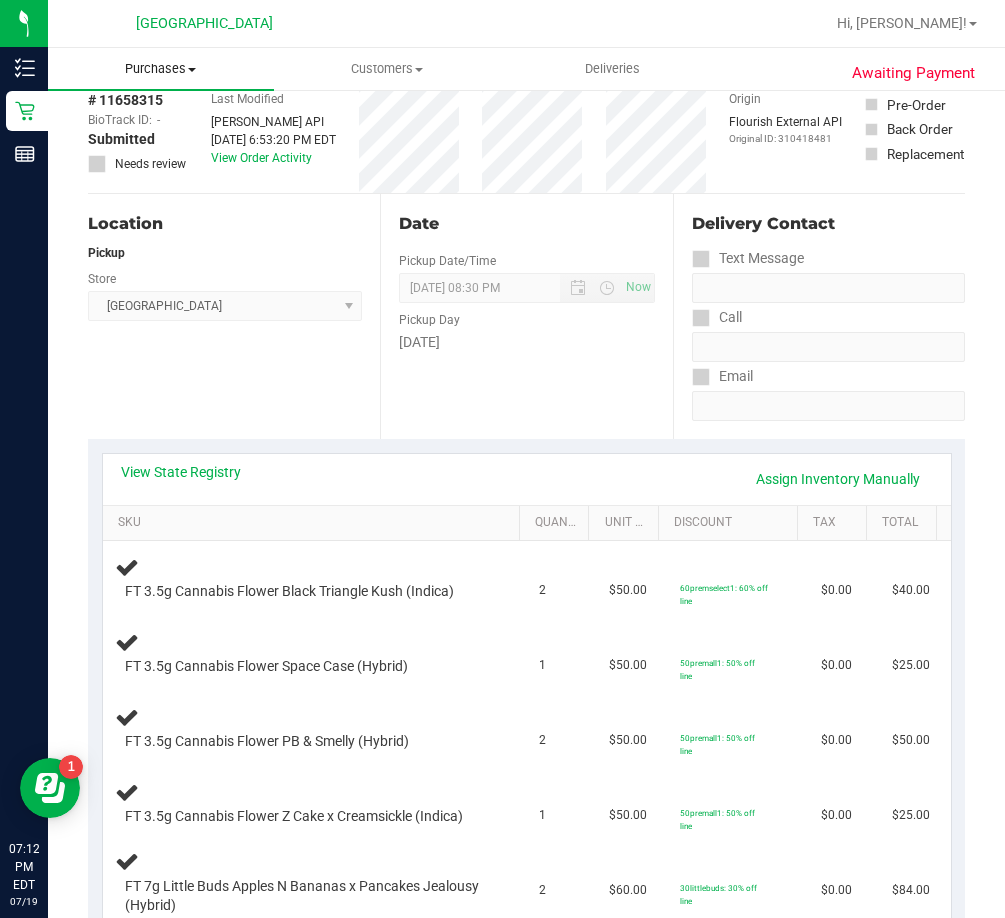 click on "Purchases" at bounding box center (161, 69) 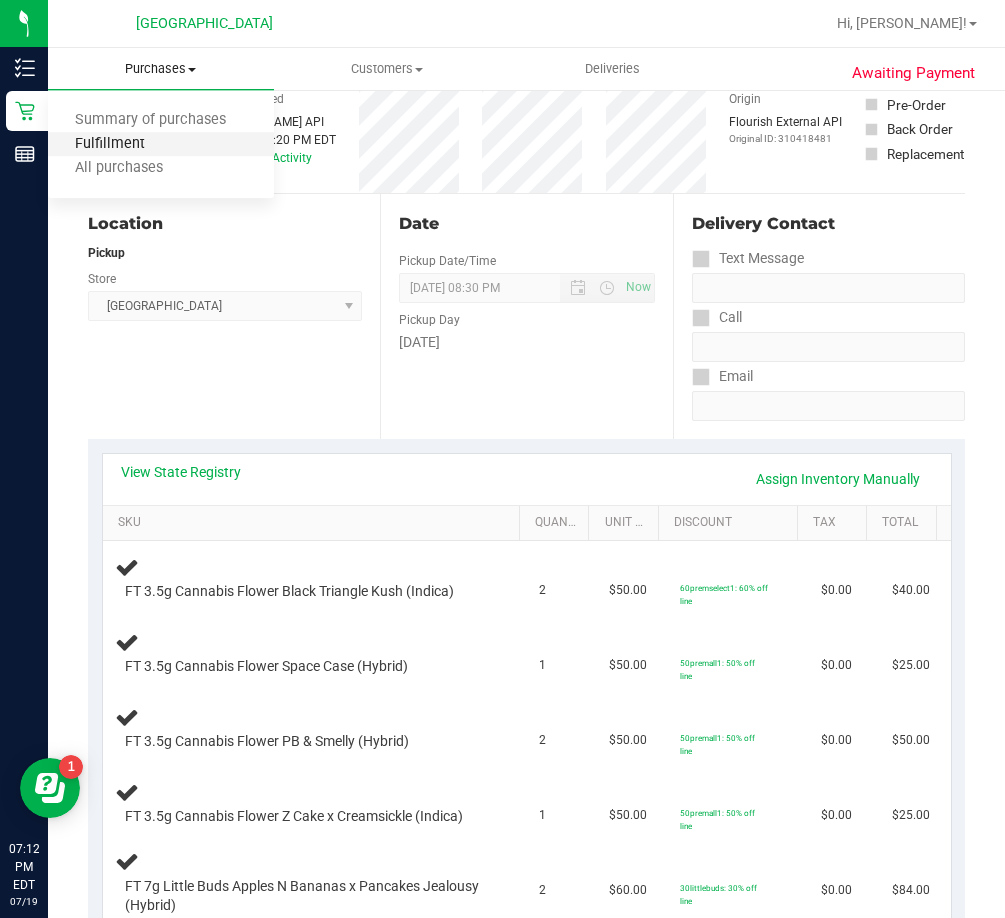 click on "Fulfillment" at bounding box center (110, 144) 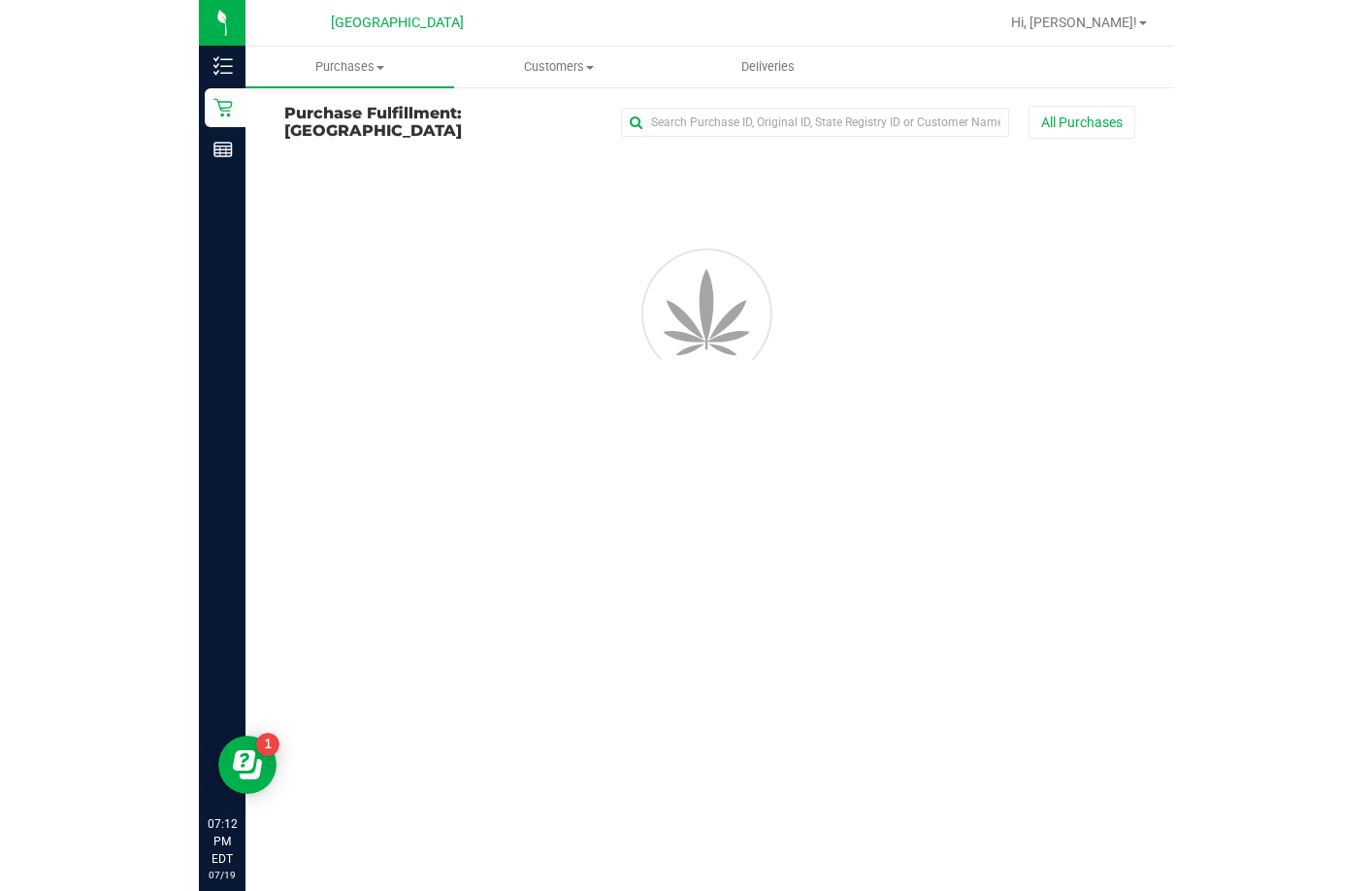 scroll, scrollTop: 0, scrollLeft: 0, axis: both 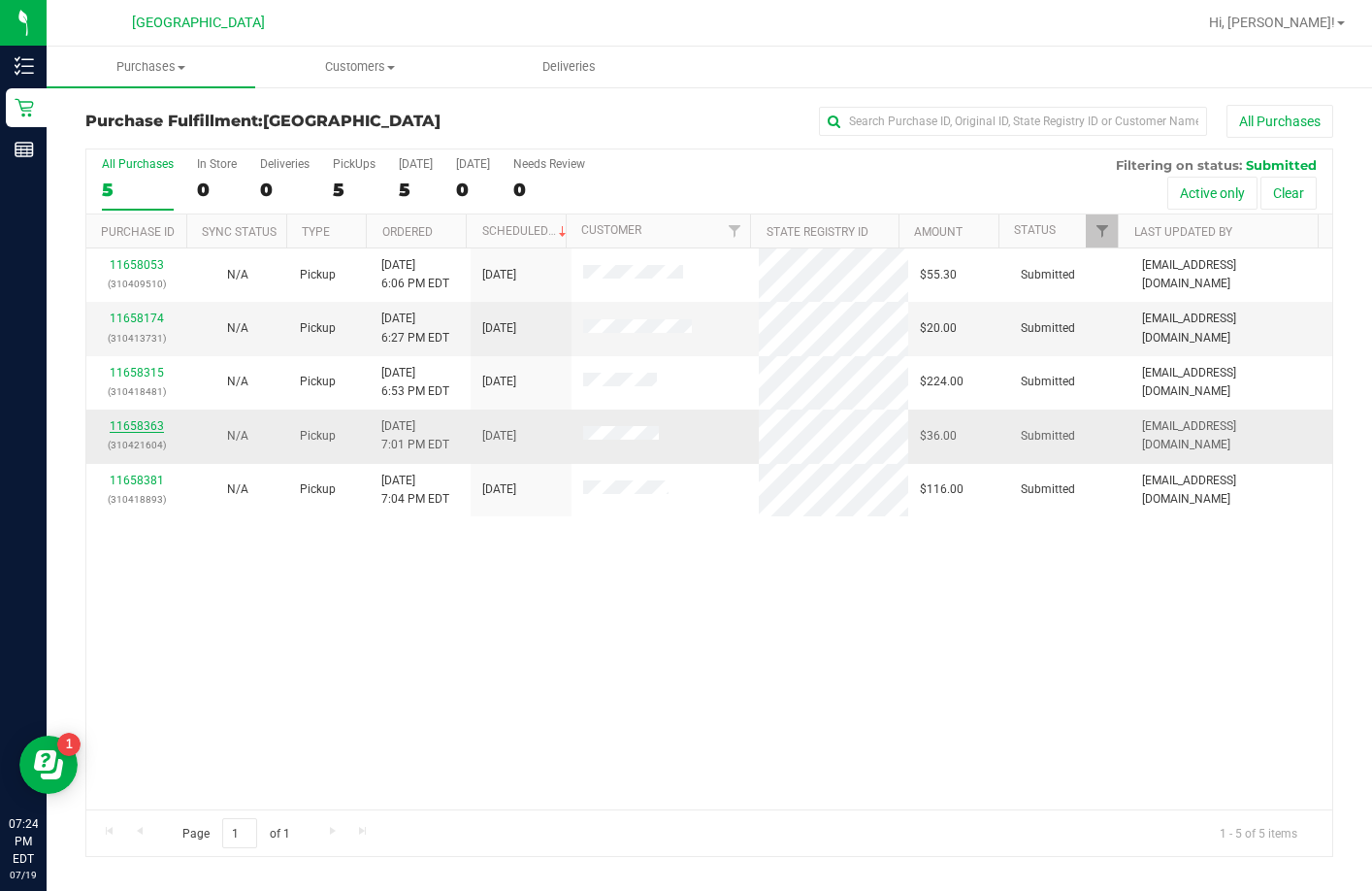 click on "11658363" at bounding box center (137, 426) 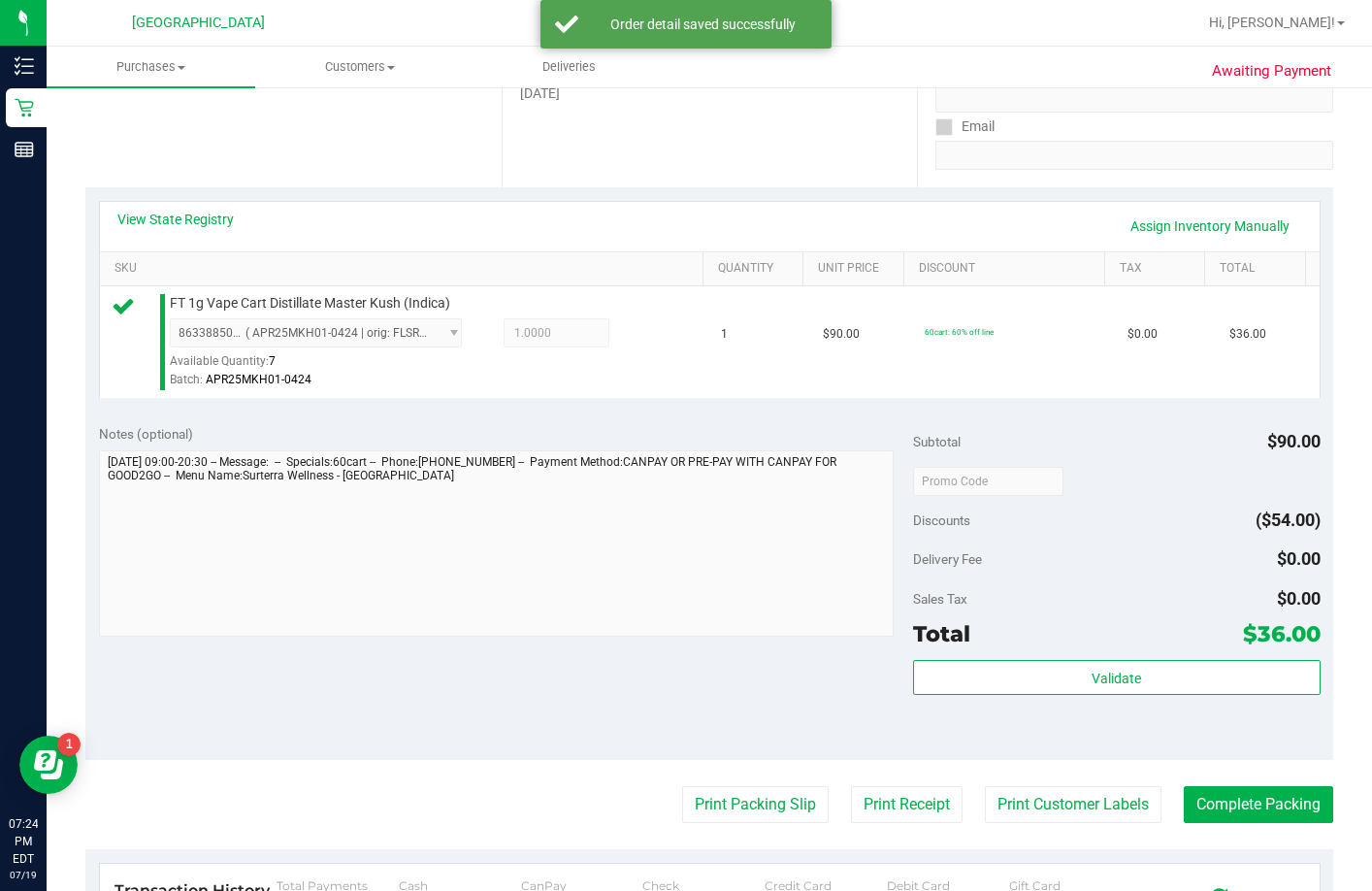 scroll, scrollTop: 388, scrollLeft: 0, axis: vertical 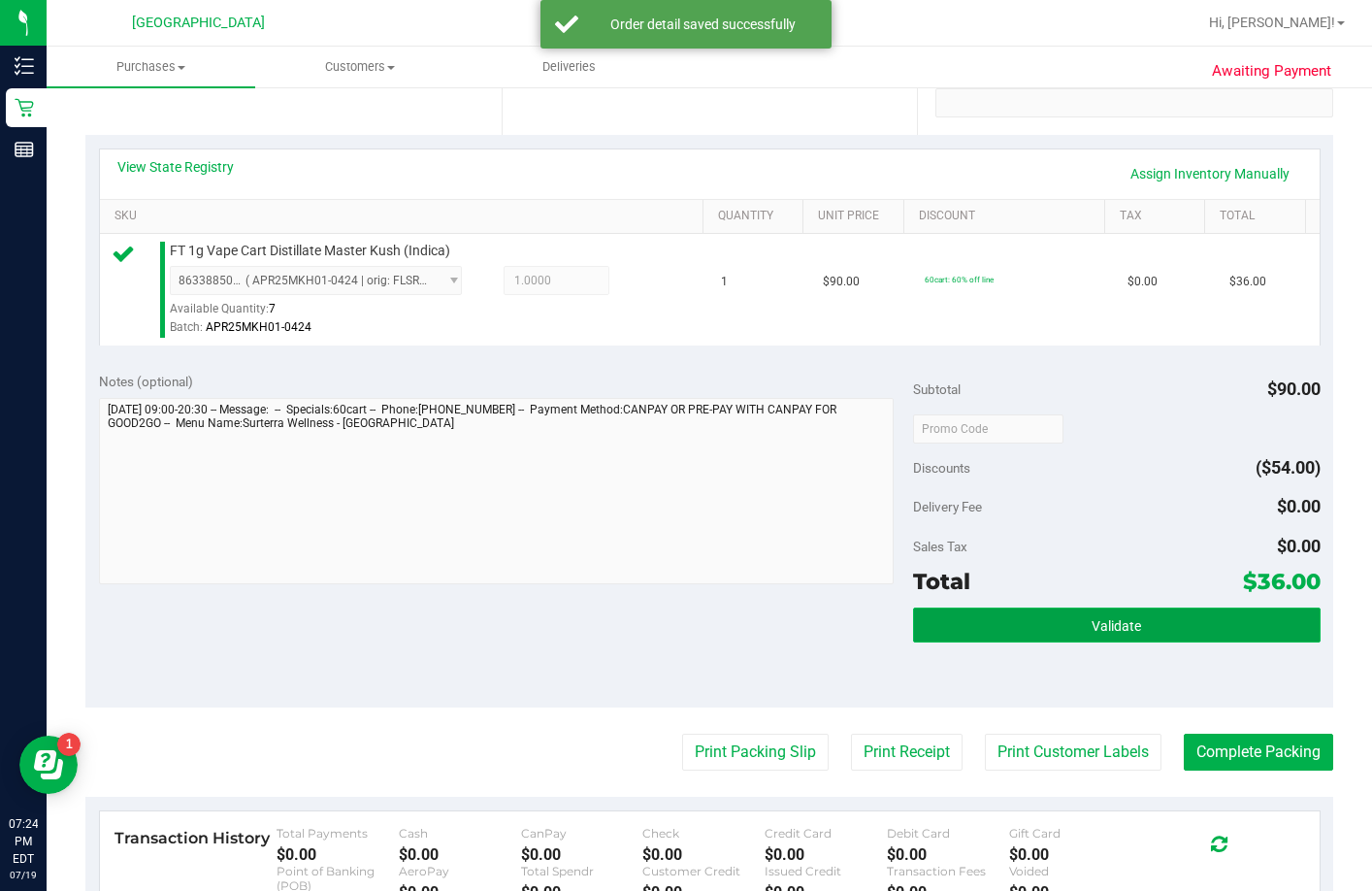click on "Validate" at bounding box center [1117, 625] 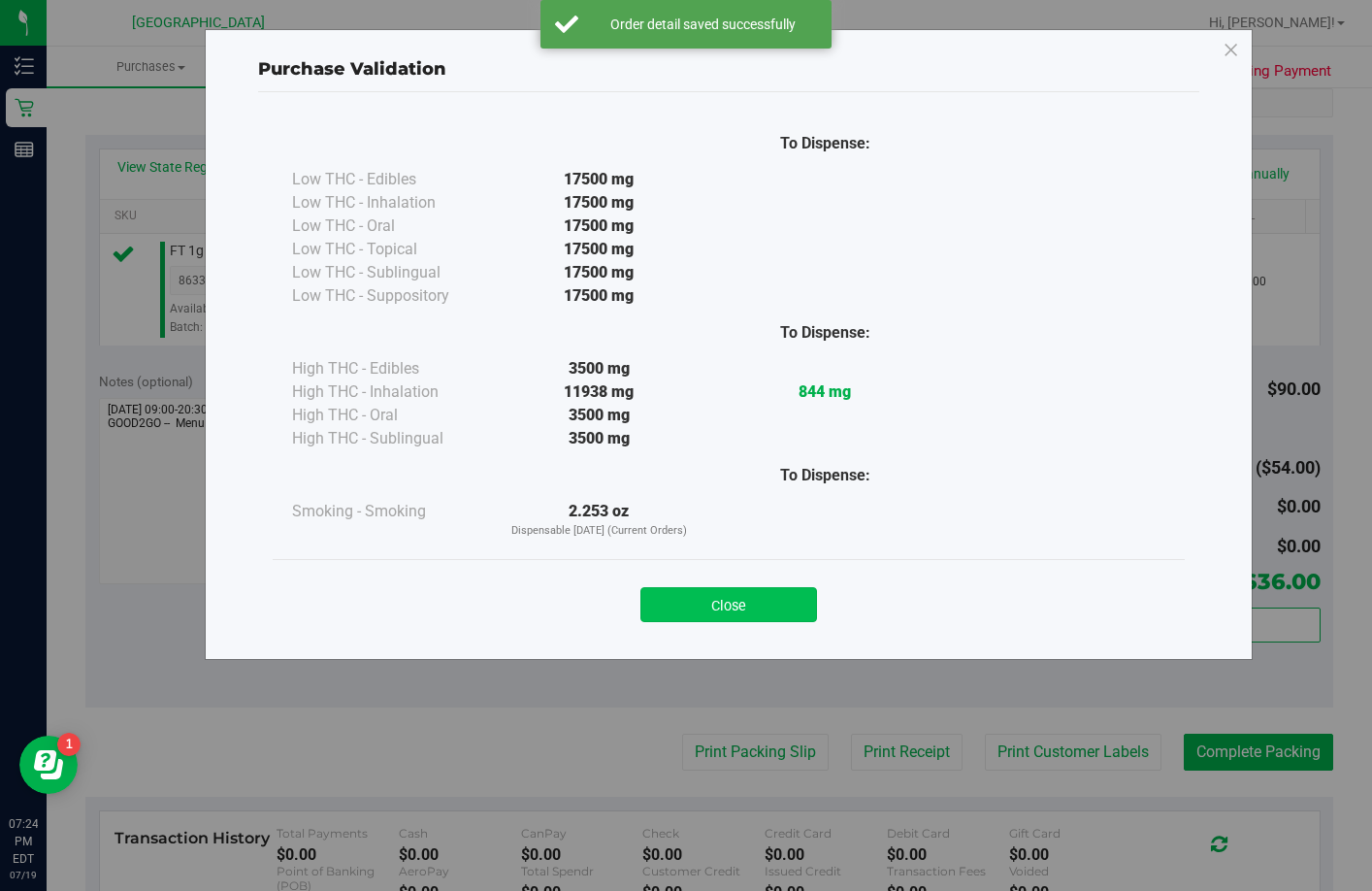 click on "Close" at bounding box center (729, 605) 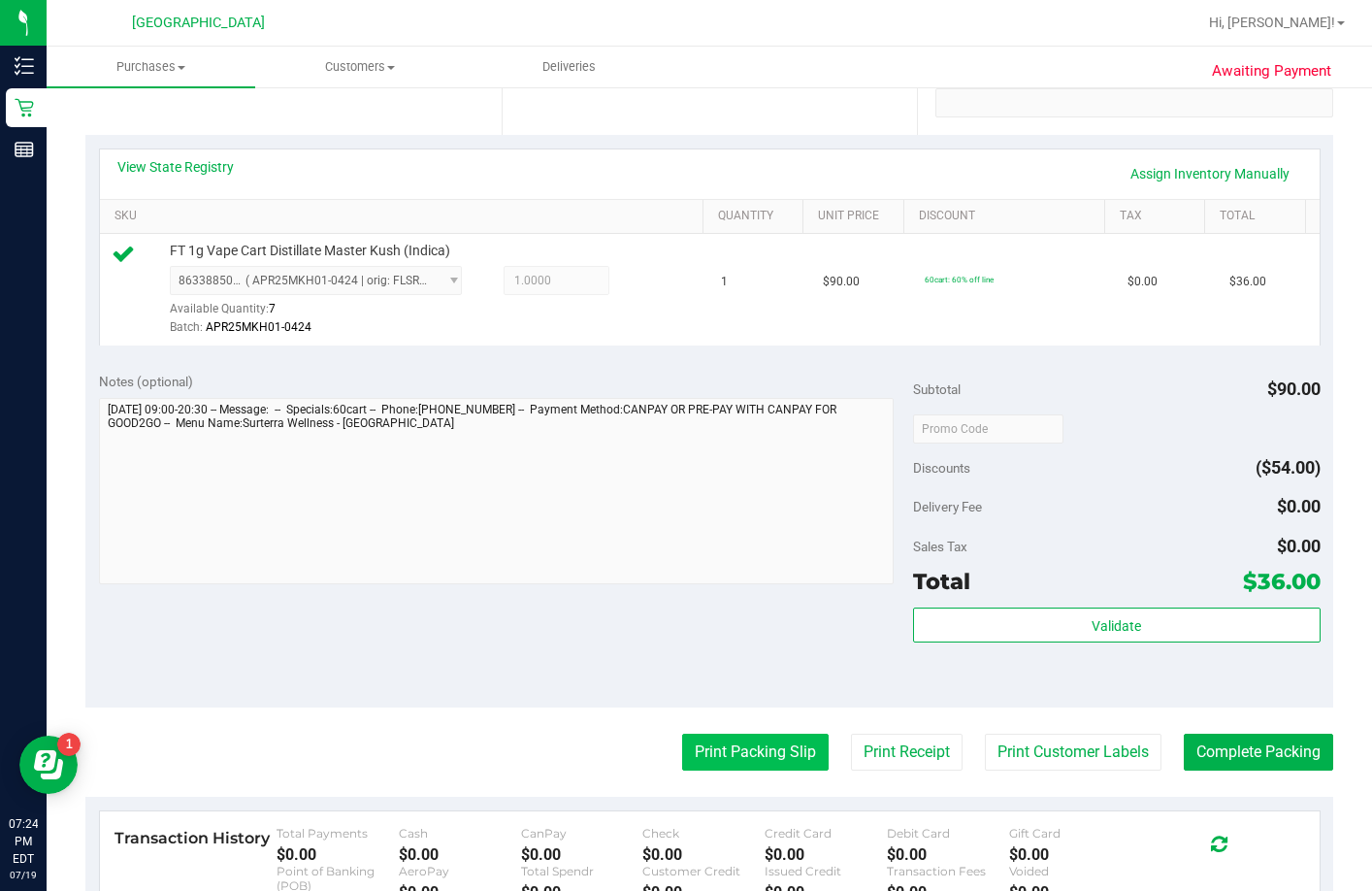 click on "Print Packing Slip" at bounding box center [755, 752] 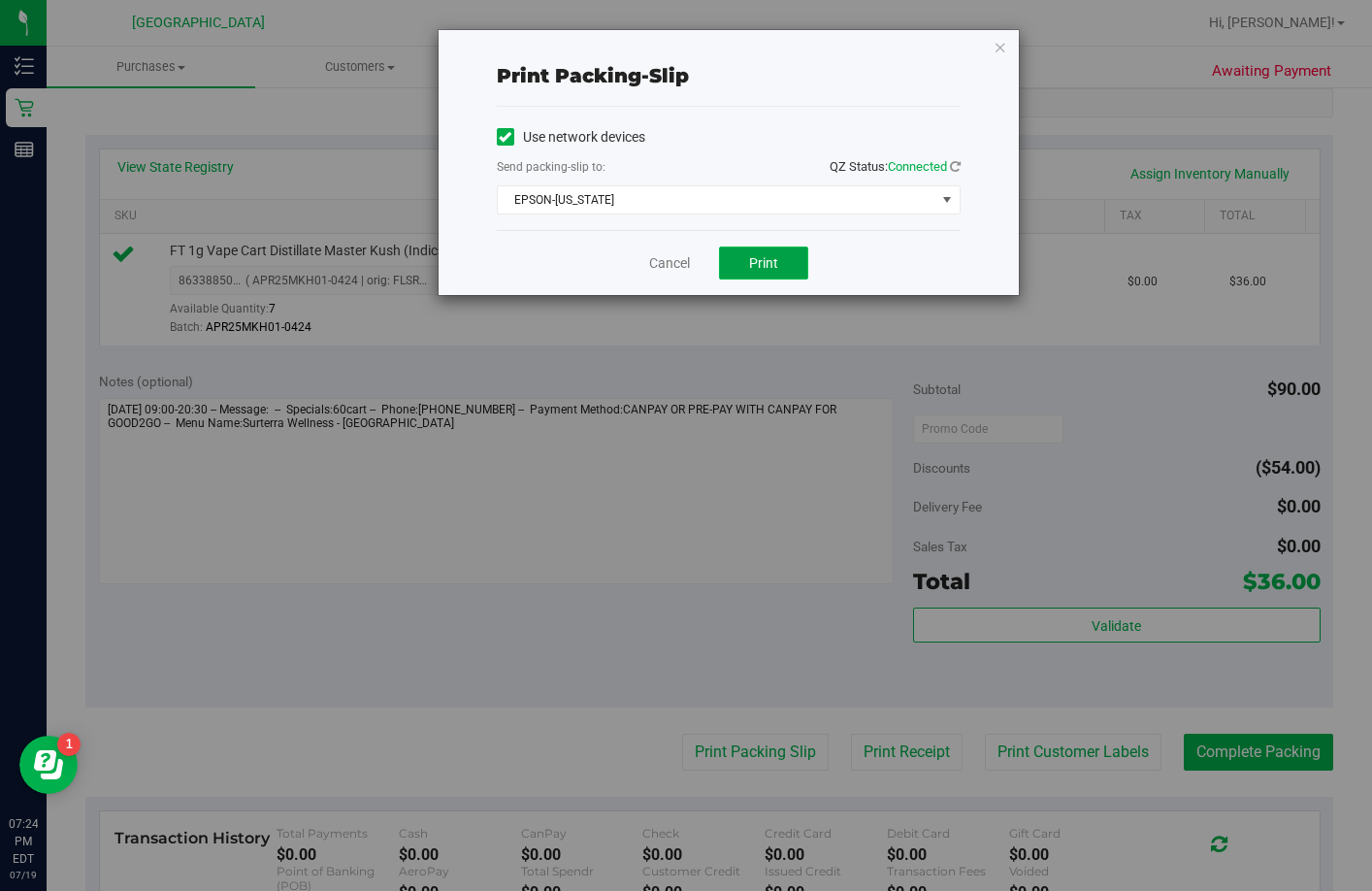click on "Print" at bounding box center [764, 263] 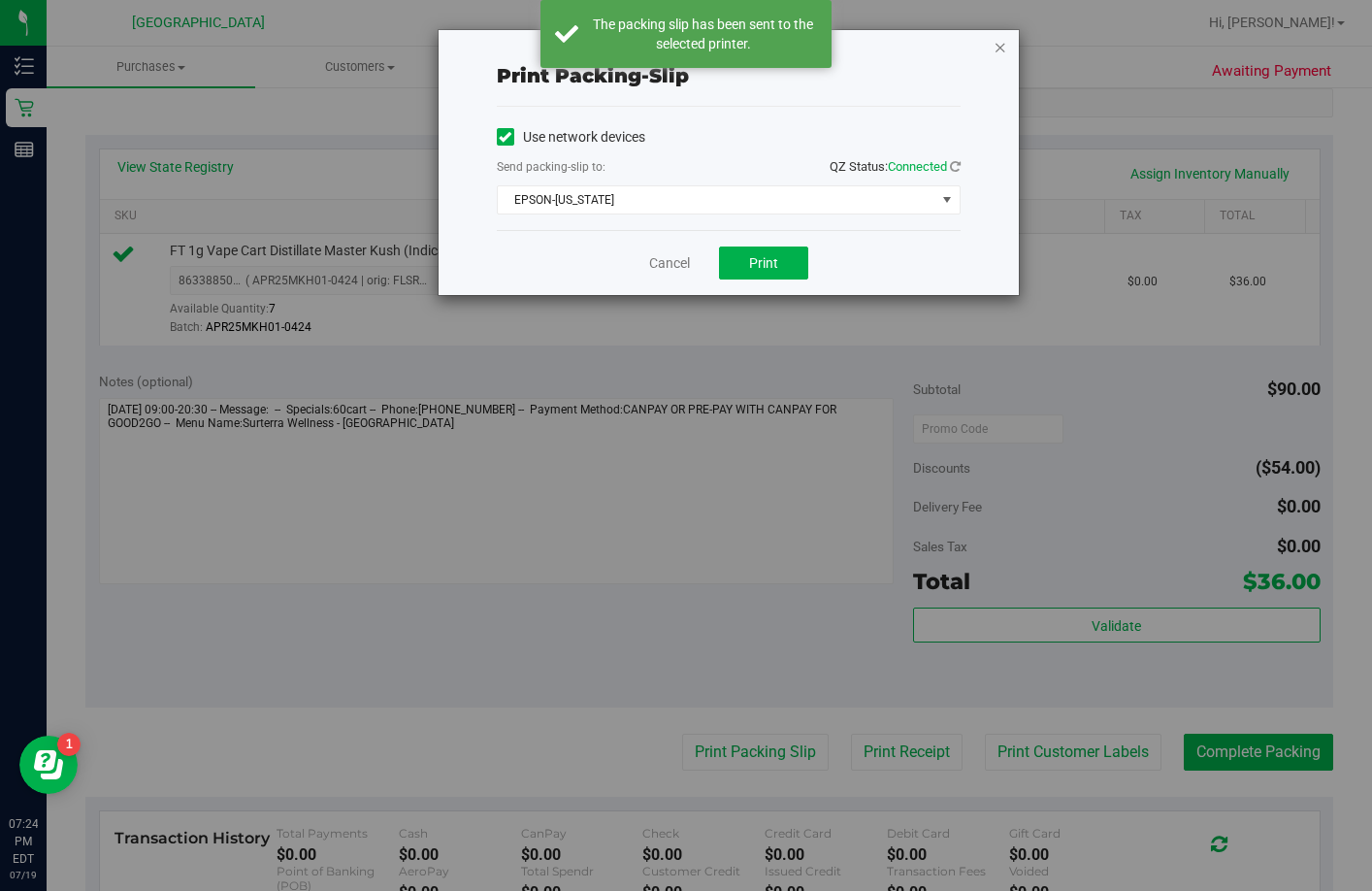 click at bounding box center (1000, 47) 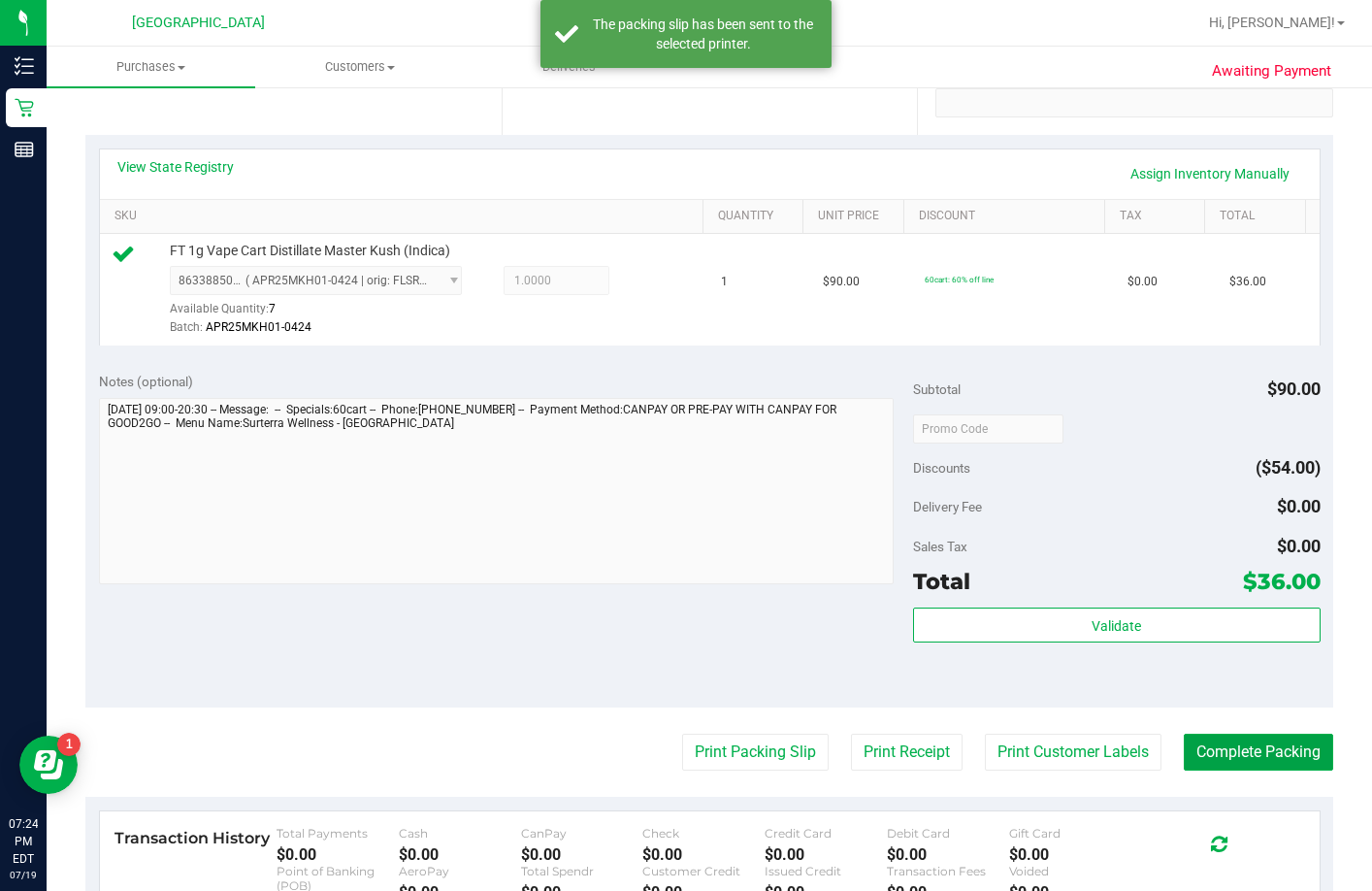 drag, startPoint x: 1258, startPoint y: 769, endPoint x: 1365, endPoint y: 718, distance: 118.5327 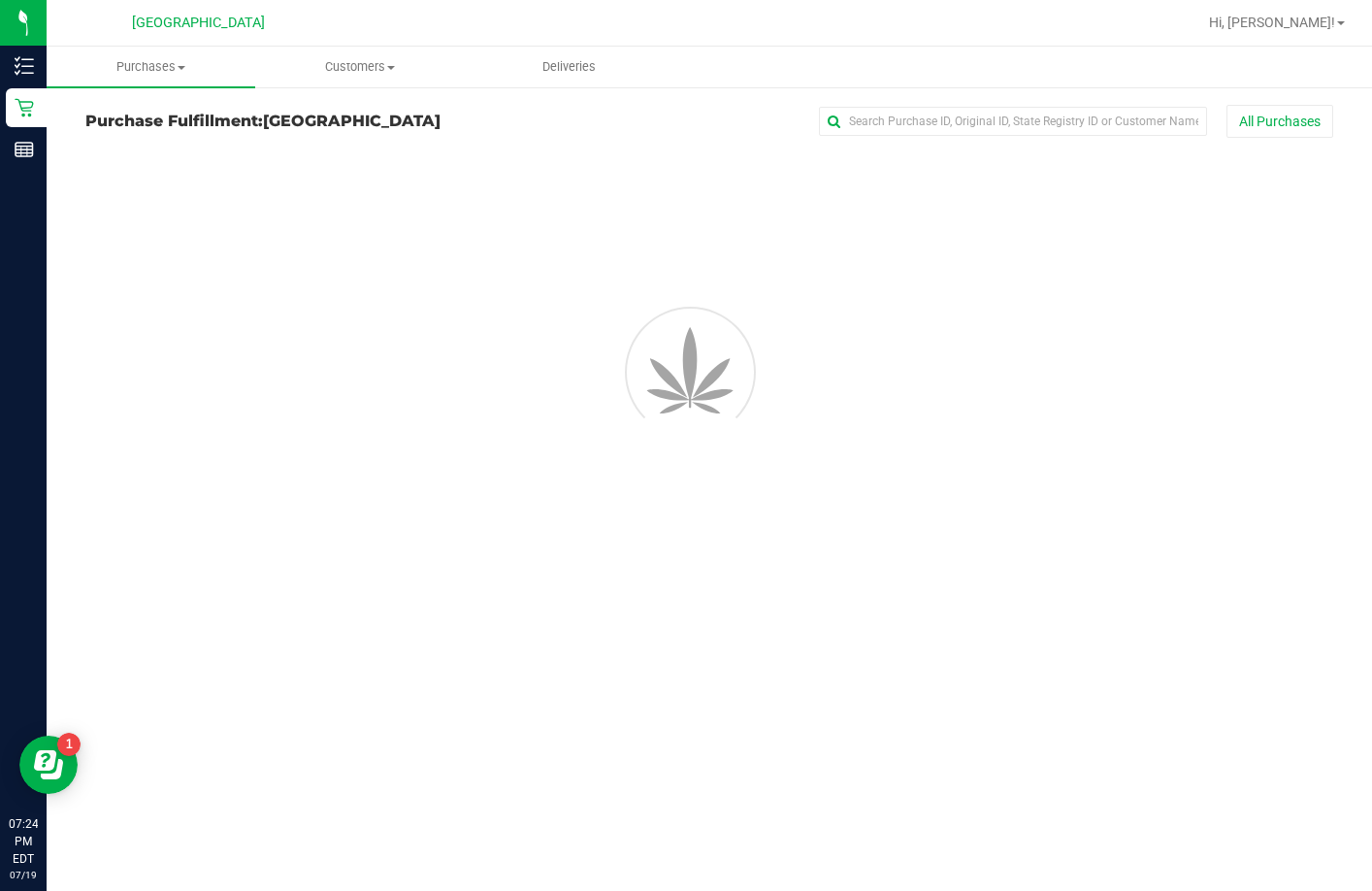 scroll, scrollTop: 0, scrollLeft: 0, axis: both 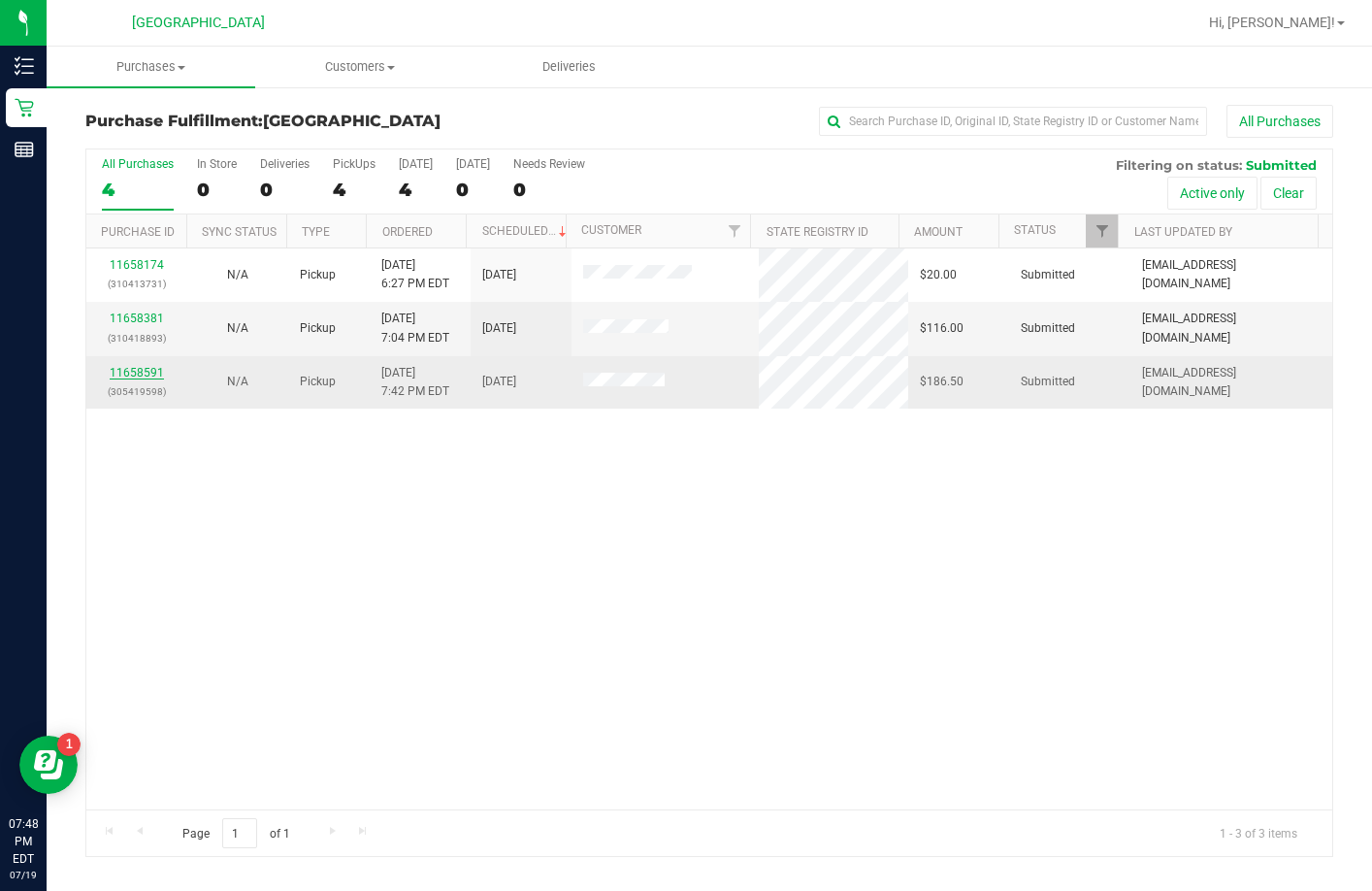 click on "11658591" at bounding box center (137, 373) 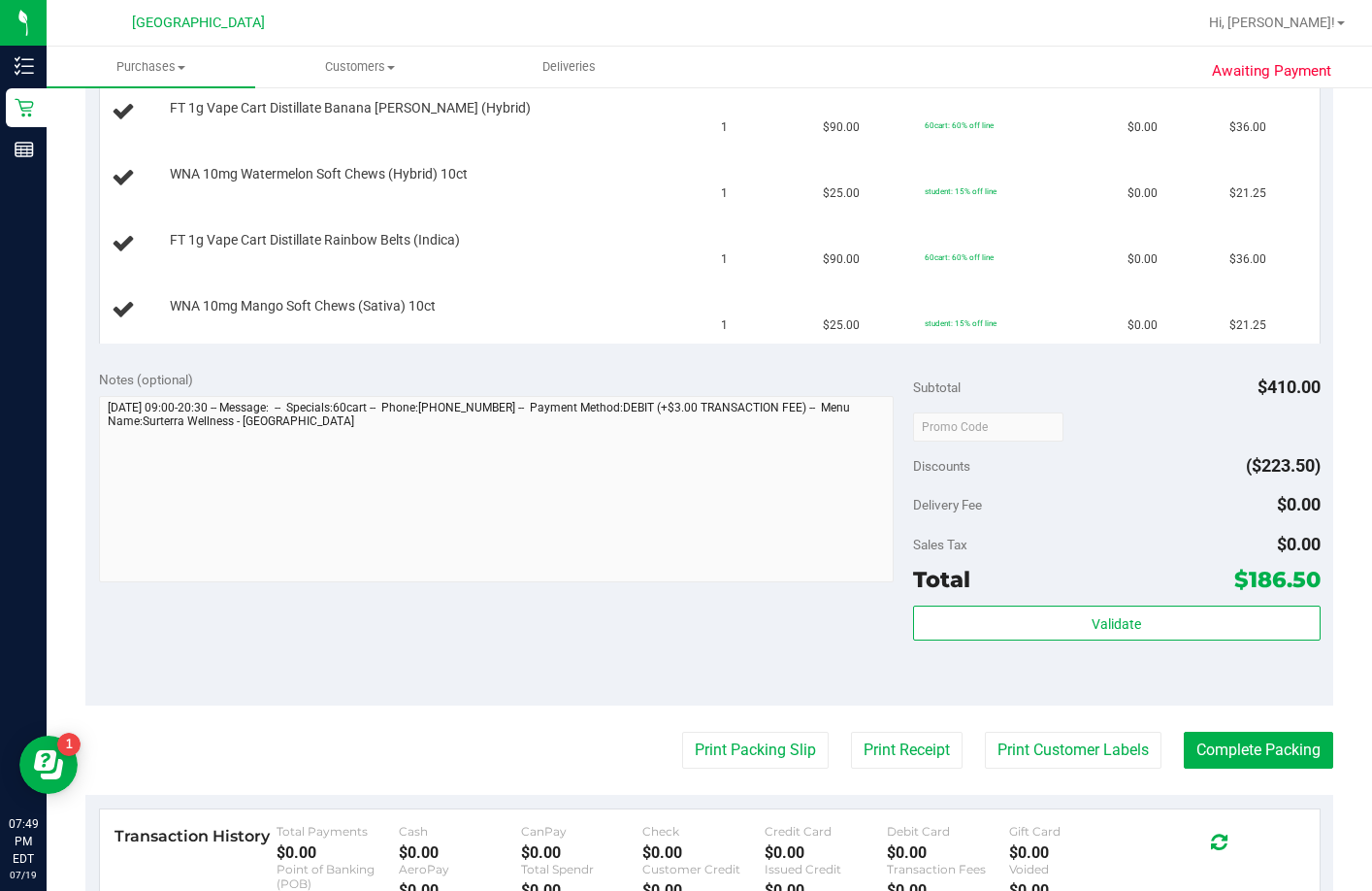 scroll, scrollTop: 679, scrollLeft: 0, axis: vertical 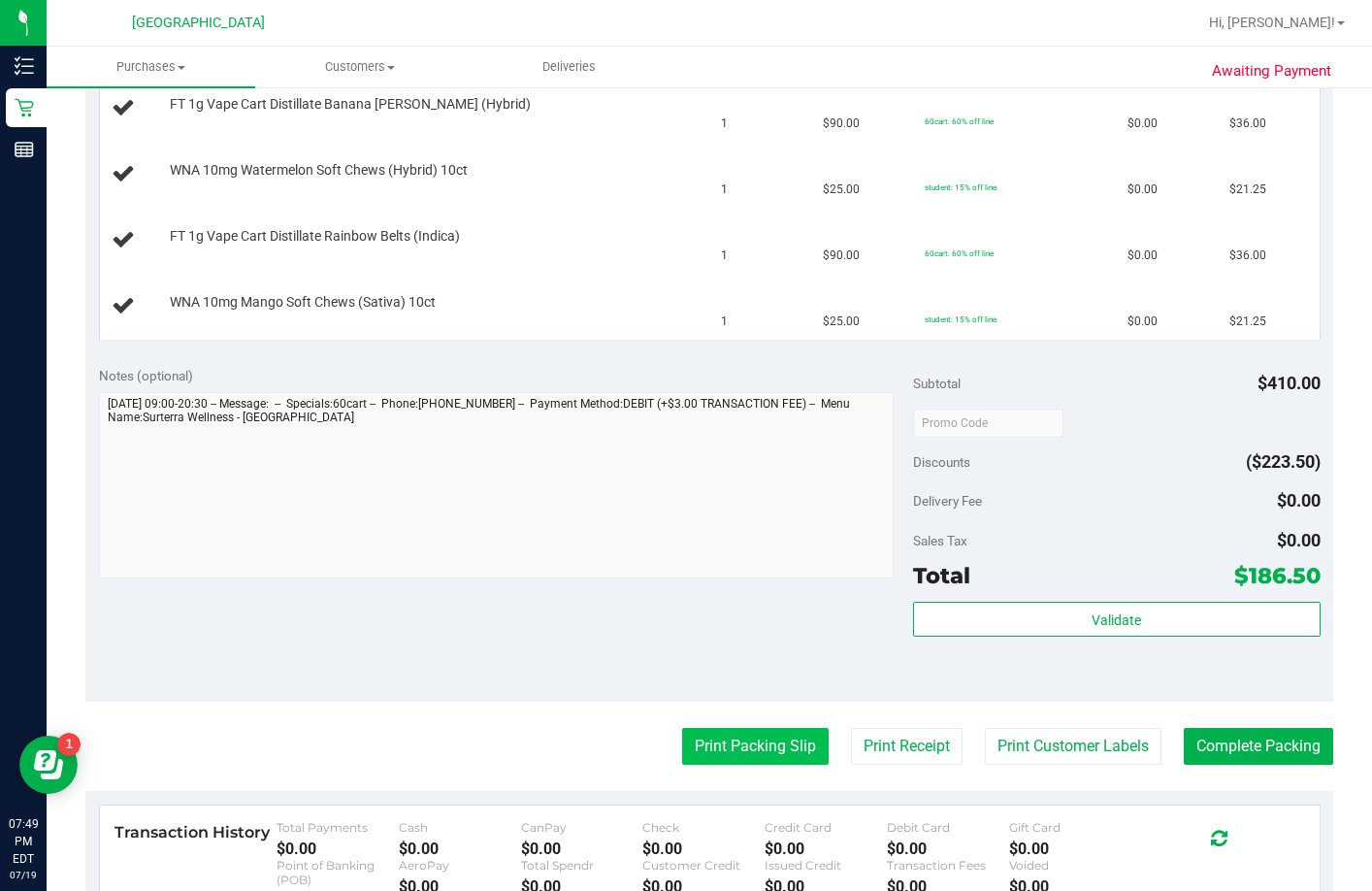 click on "Print Packing Slip" at bounding box center [755, 746] 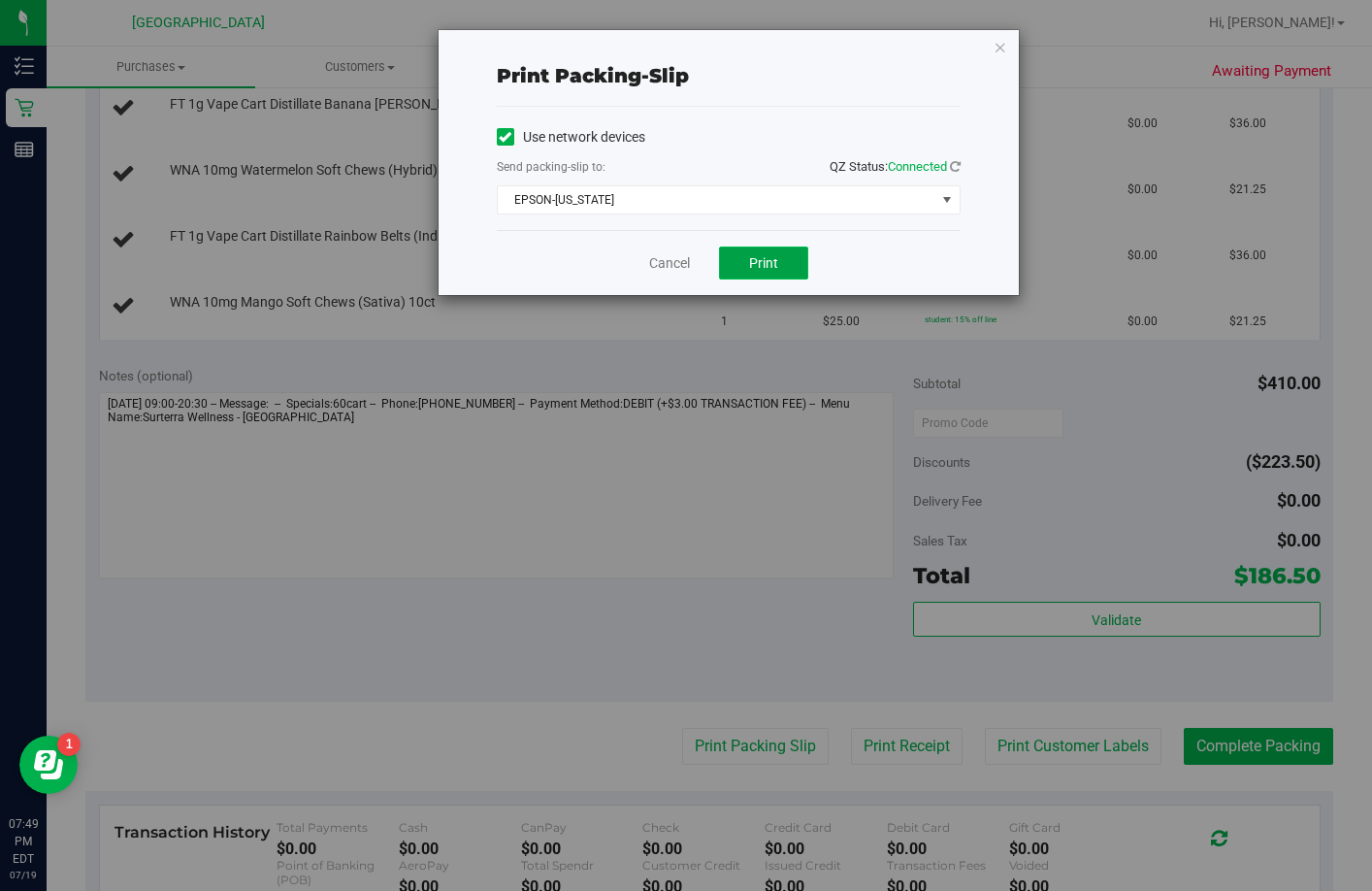 click on "Print" at bounding box center (764, 263) 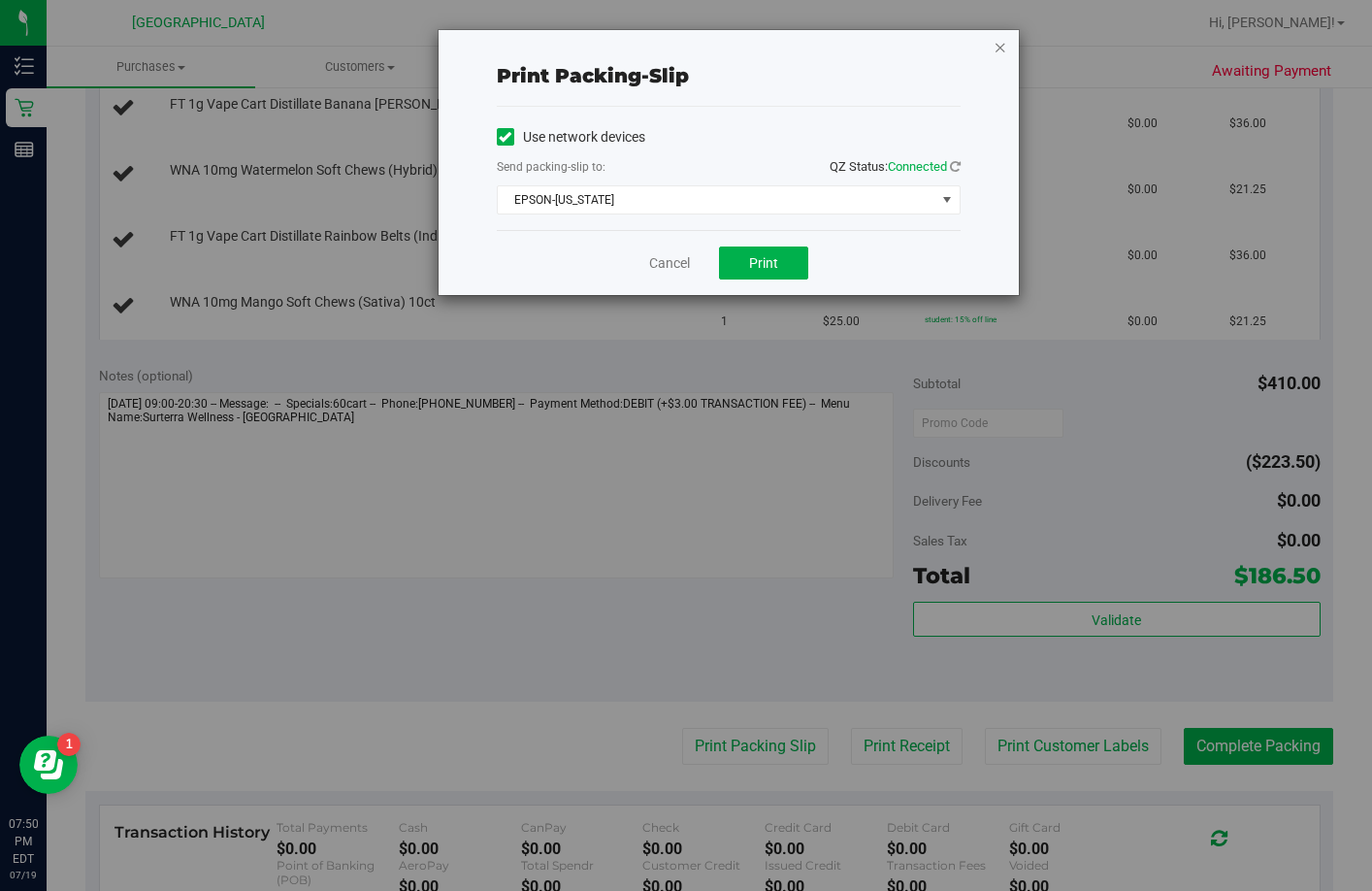 click at bounding box center (1000, 47) 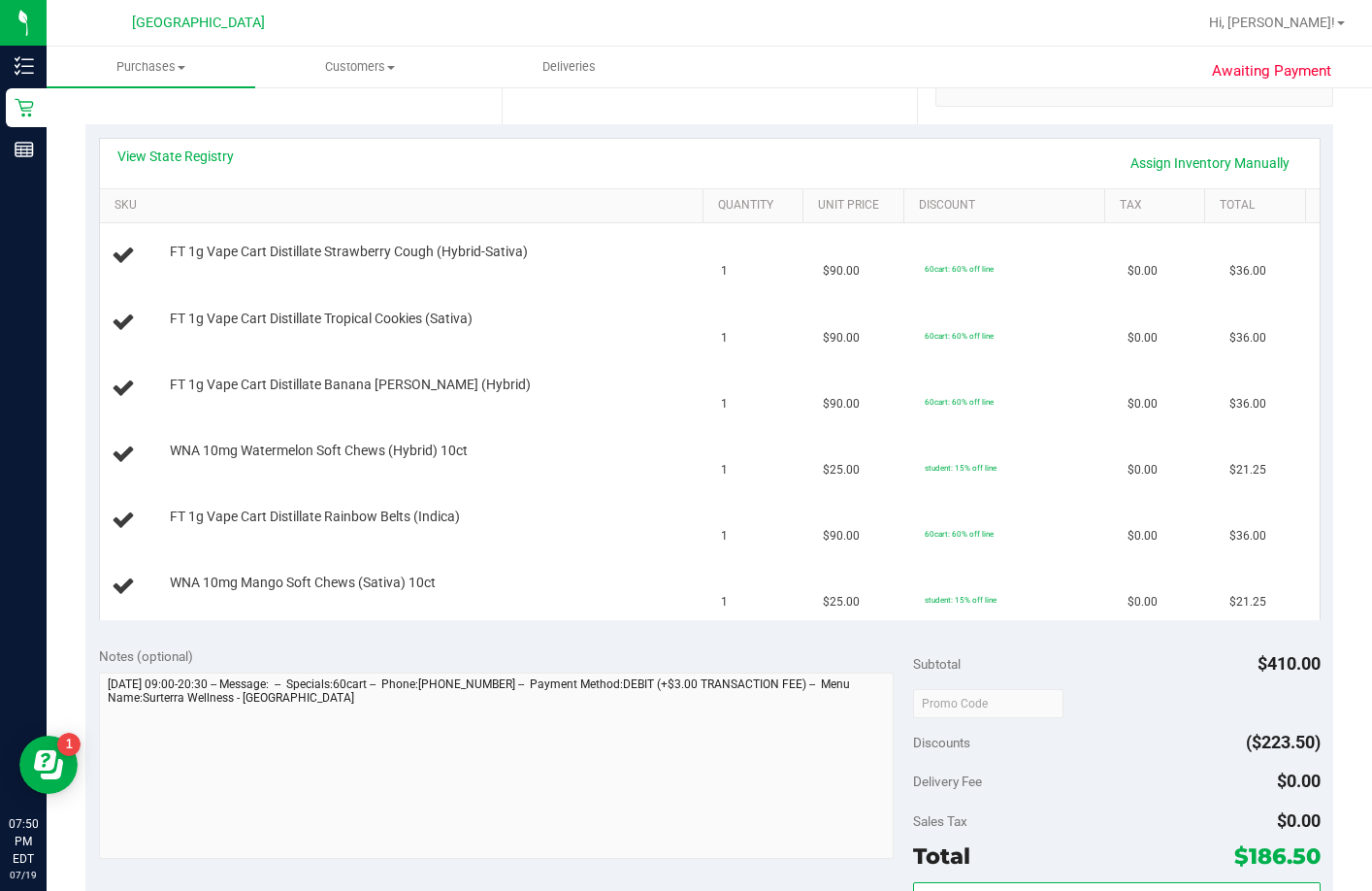 scroll, scrollTop: 388, scrollLeft: 0, axis: vertical 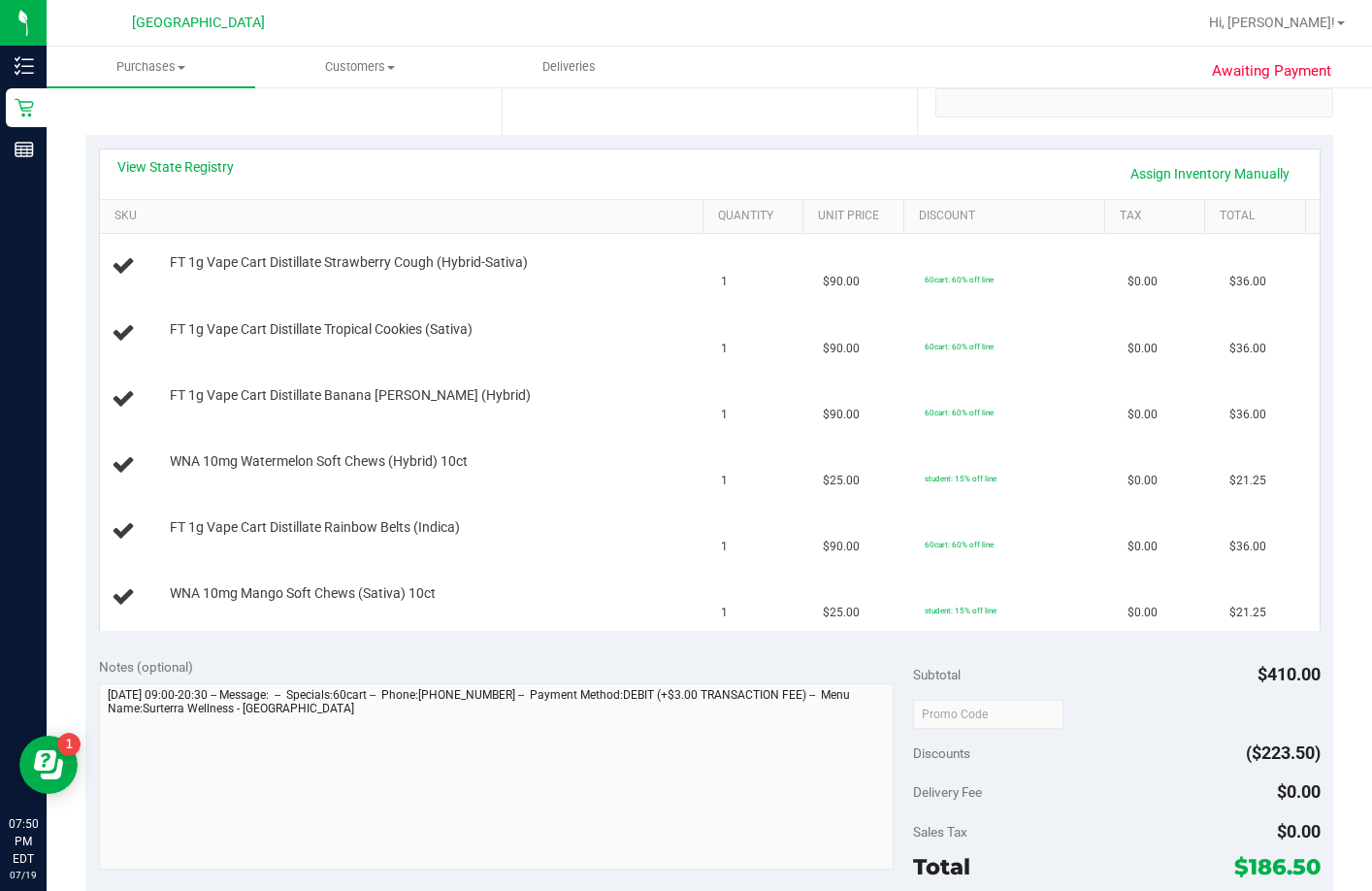 type 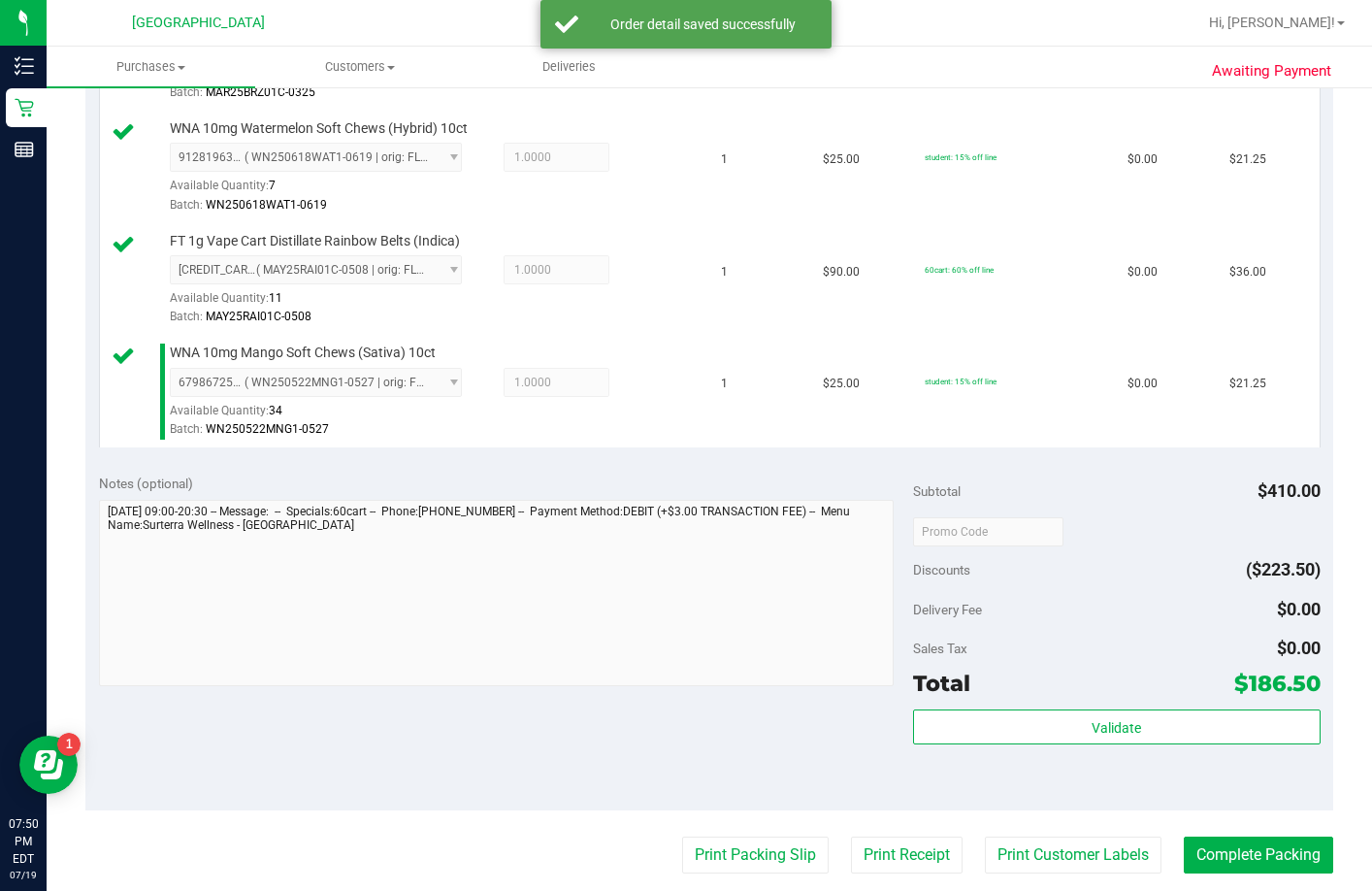 scroll, scrollTop: 1068, scrollLeft: 0, axis: vertical 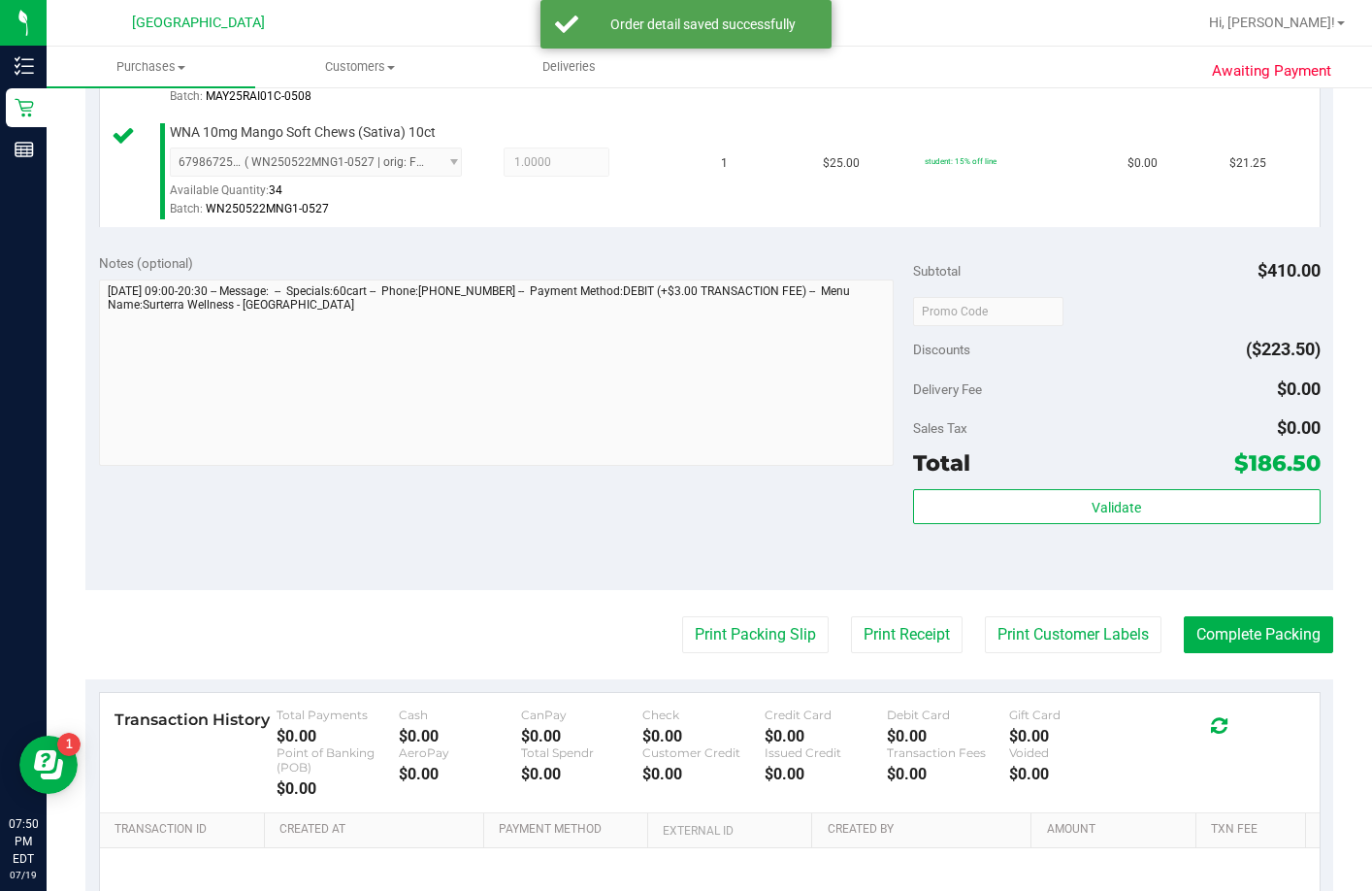 click on "Validate" at bounding box center (1117, 533) 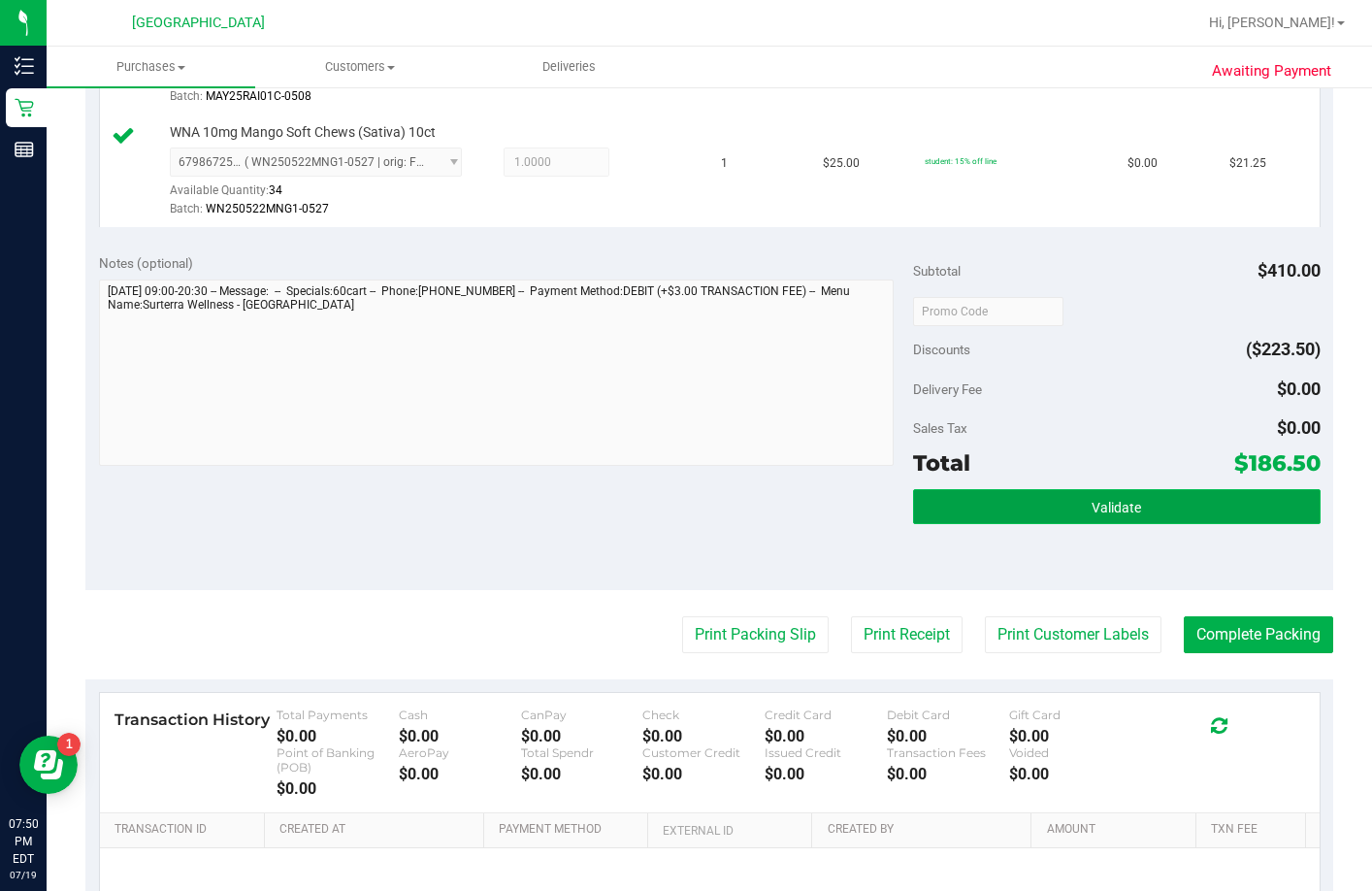 click on "Validate" at bounding box center (1116, 508) 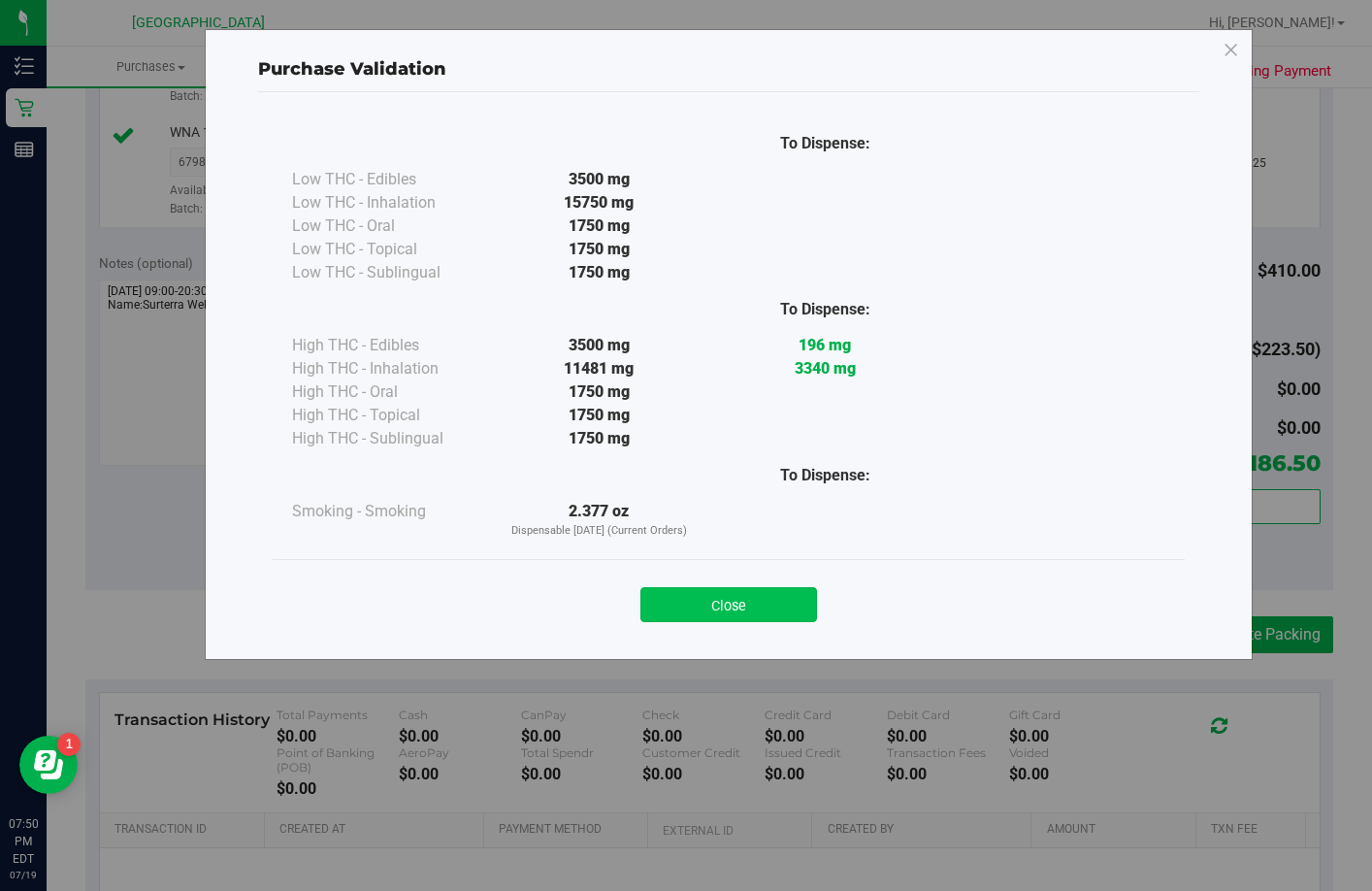 click on "Close" at bounding box center (729, 605) 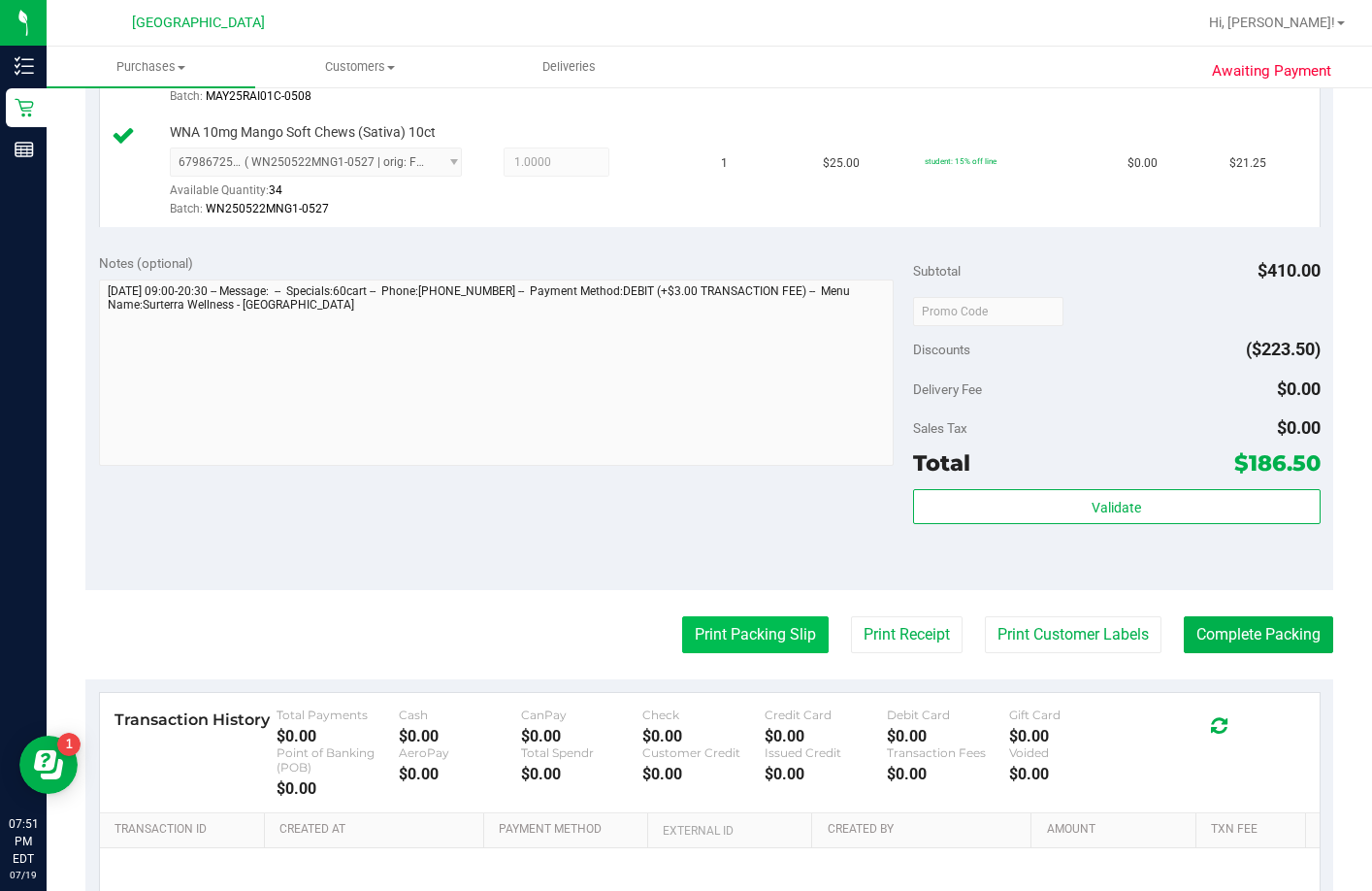 click on "Print Packing Slip" at bounding box center (755, 635) 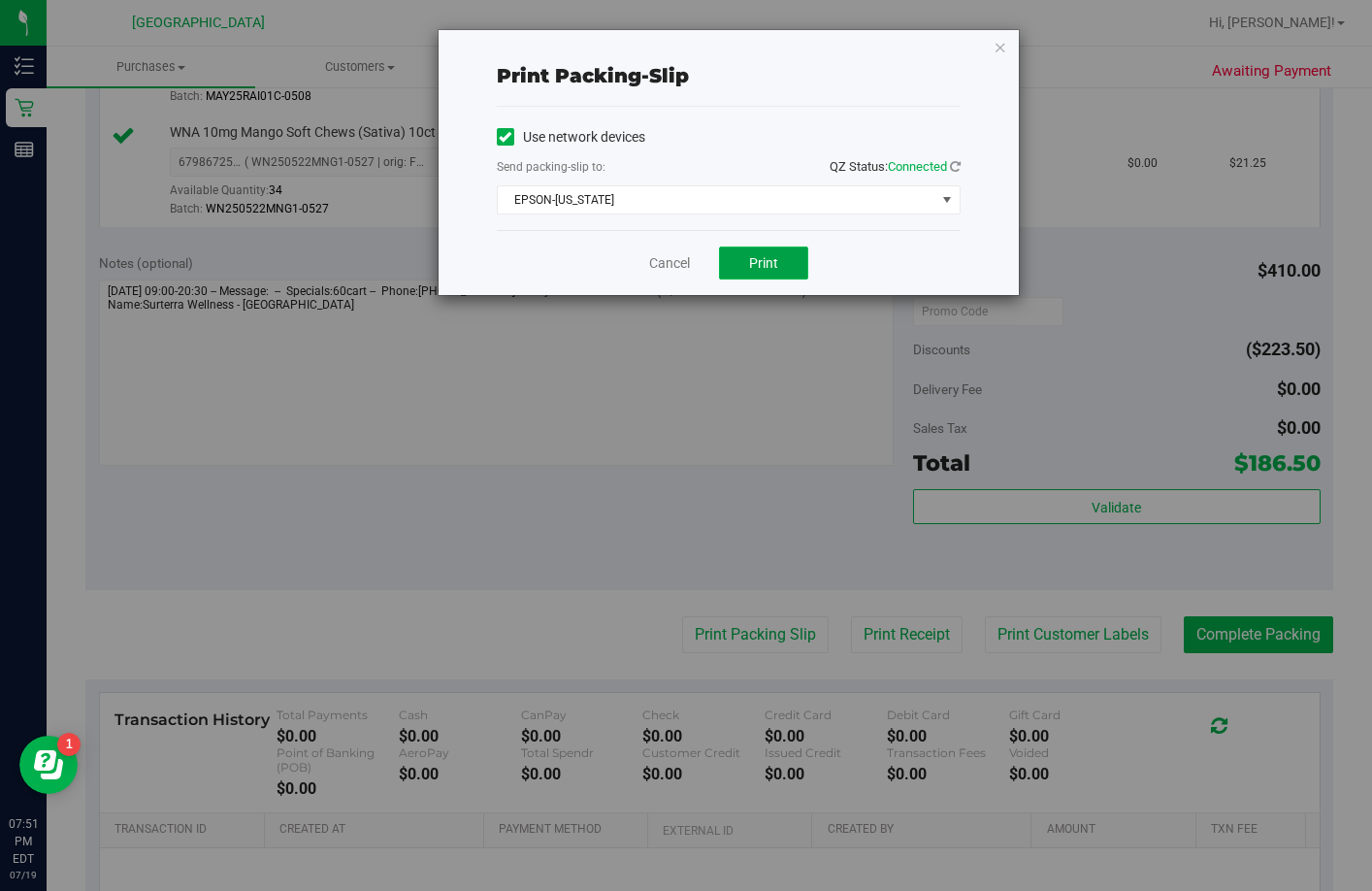 click on "Print" at bounding box center (764, 263) 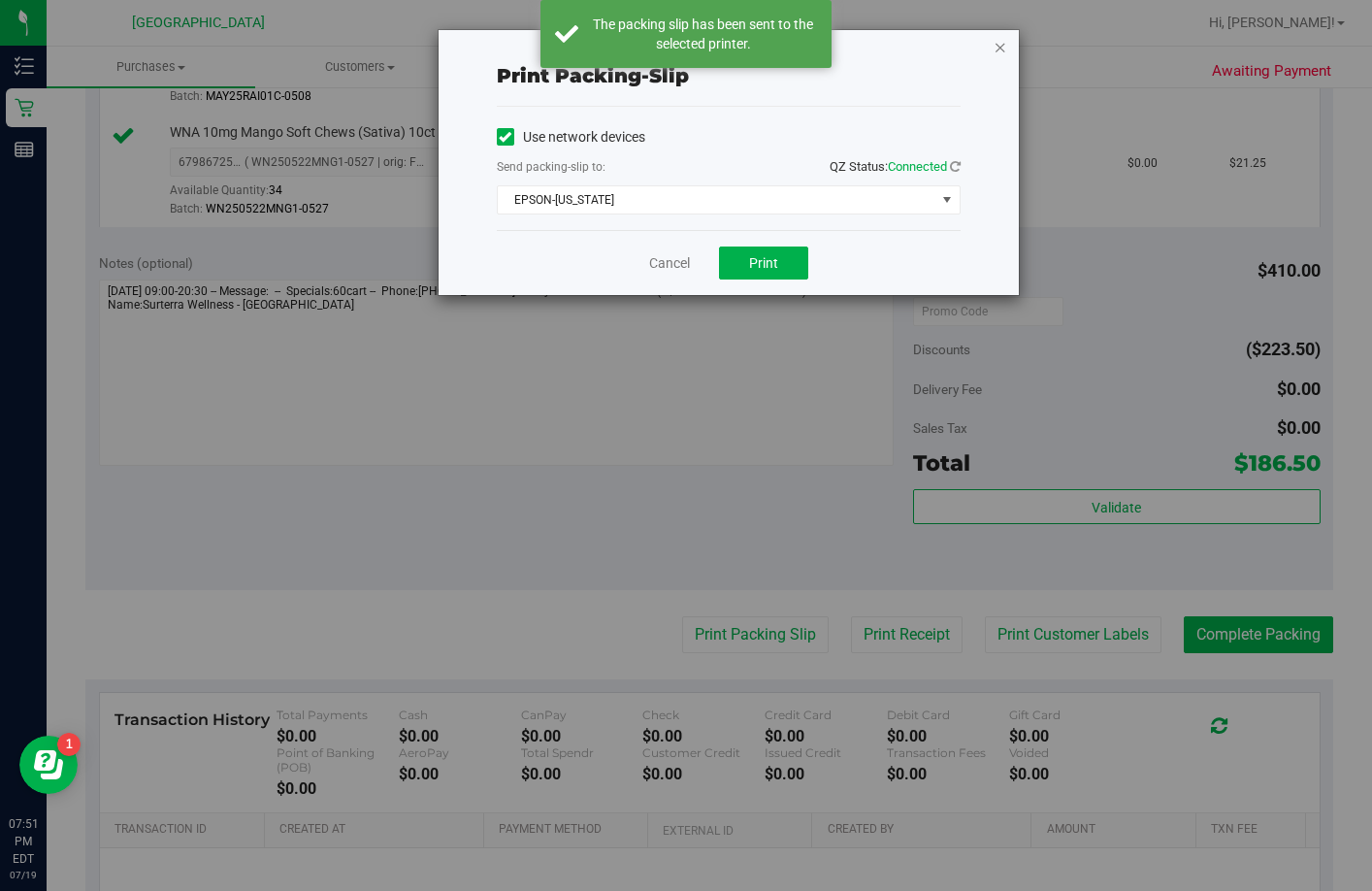 click at bounding box center (1000, 47) 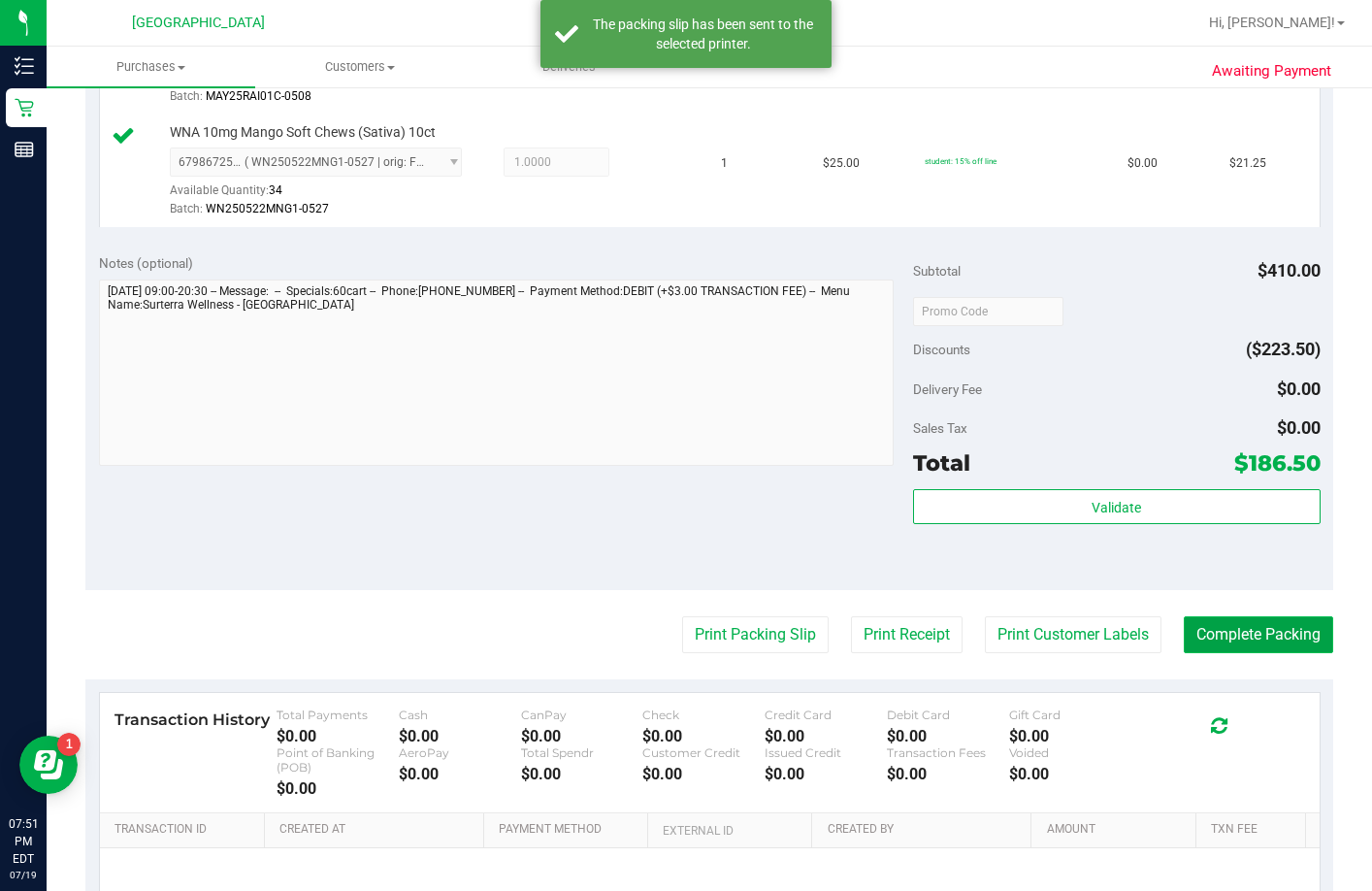 click on "Complete Packing" at bounding box center (1258, 635) 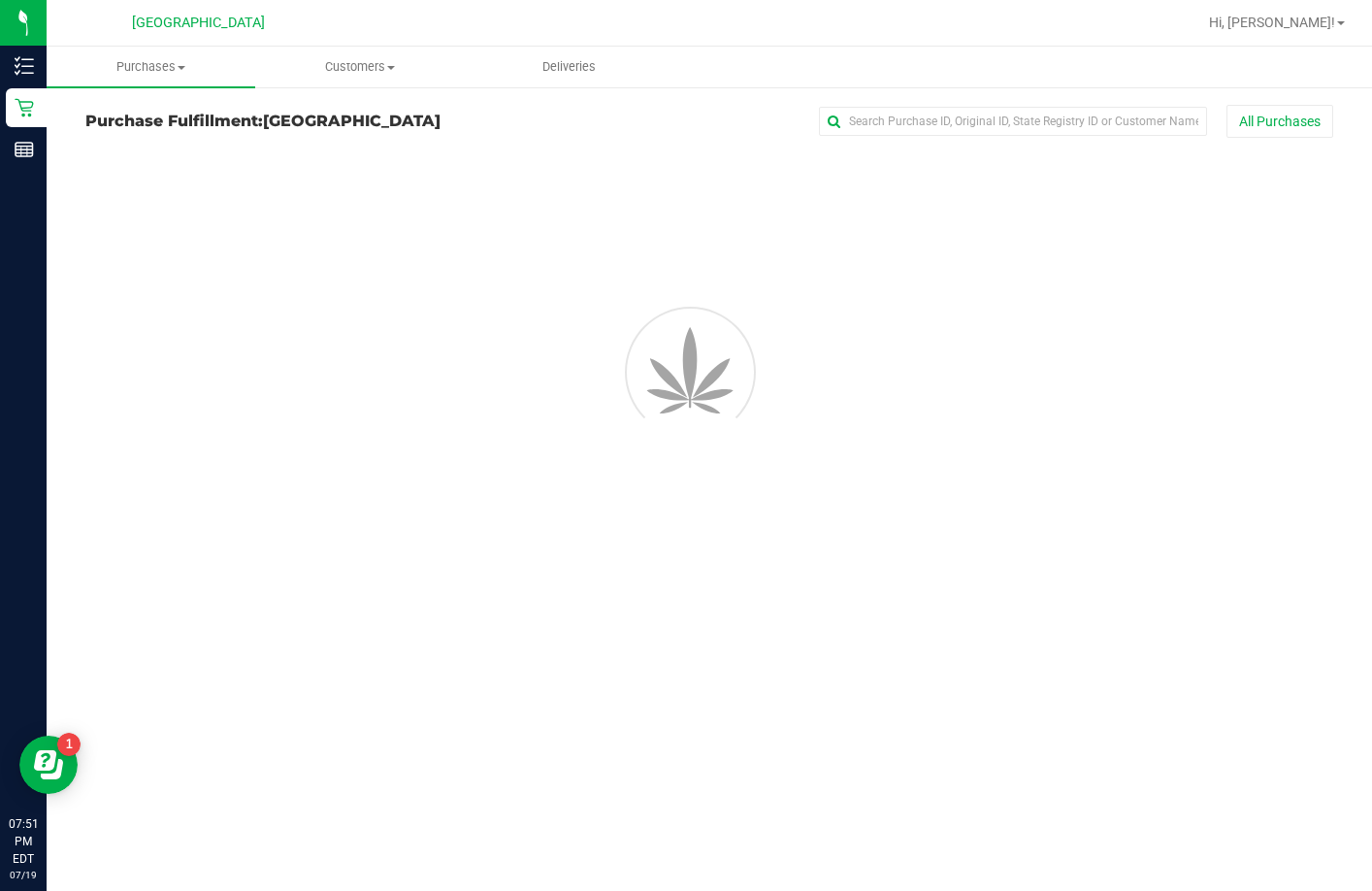 scroll, scrollTop: 0, scrollLeft: 0, axis: both 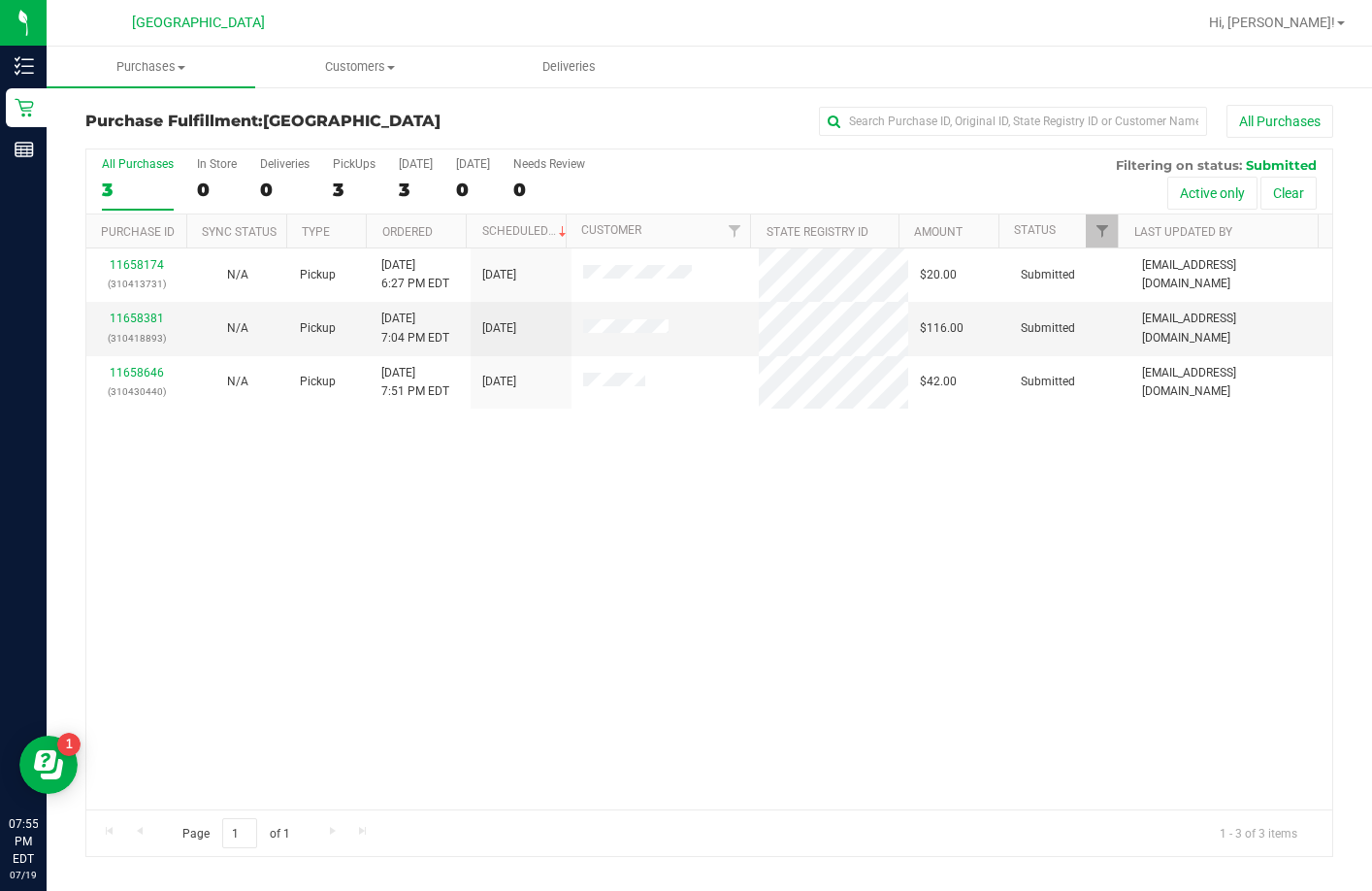 click on "11658174
(310413731)
N/A
Pickup [DATE] 6:27 PM EDT 7/19/2025
$20.00
Submitted [EMAIL_ADDRESS][DOMAIN_NAME]
11658381
(310418893)
N/A
Pickup [DATE] 7:04 PM EDT 7/19/2025
$116.00
Submitted [EMAIL_ADDRESS][DOMAIN_NAME]
11658646
(310430440)
N/A
Pickup [DATE] 7:51 PM EDT 7/19/2025
$42.00
Submitted [EMAIL_ADDRESS][DOMAIN_NAME]" at bounding box center [709, 529] 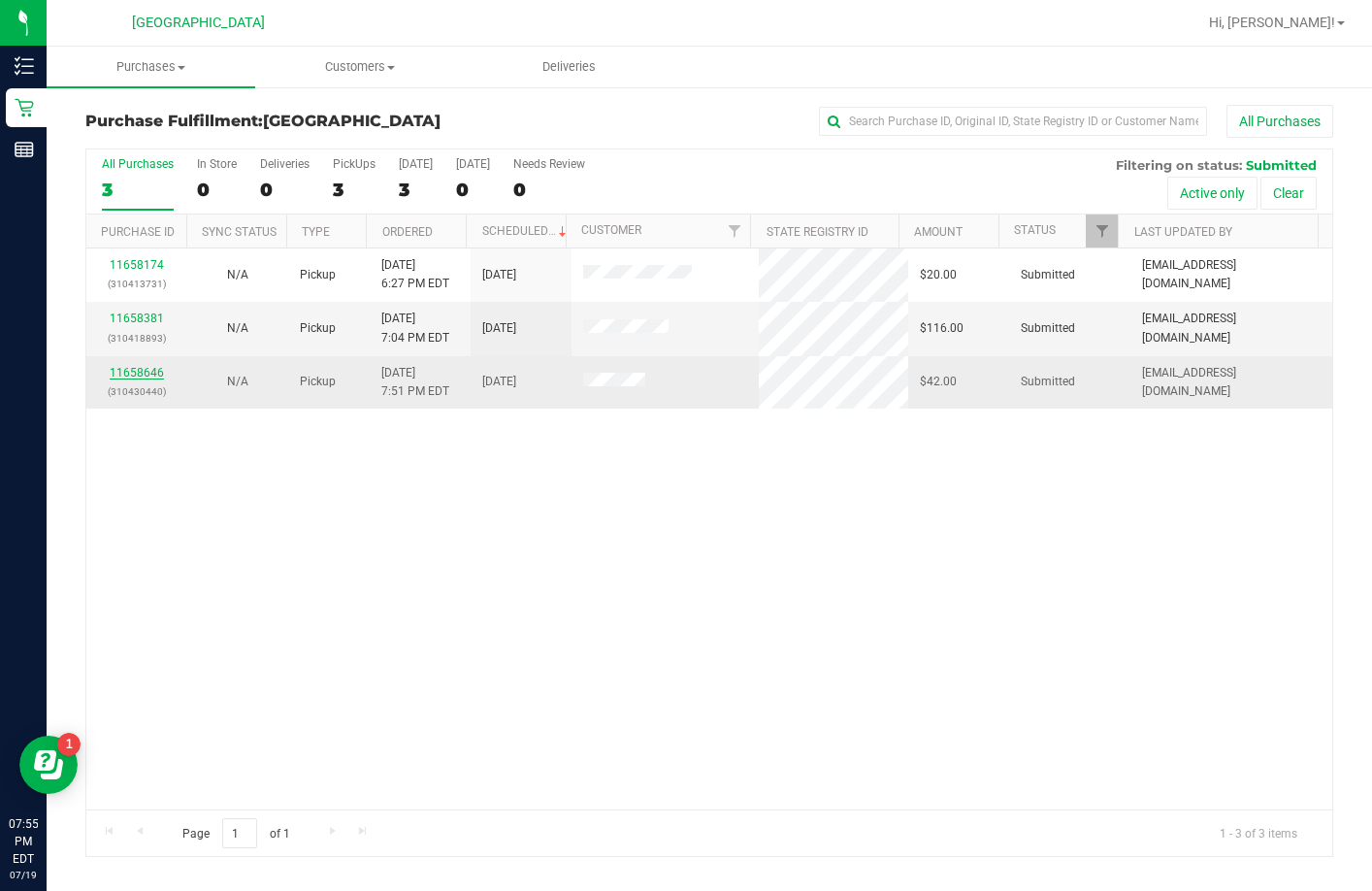 click on "11658646" at bounding box center [137, 373] 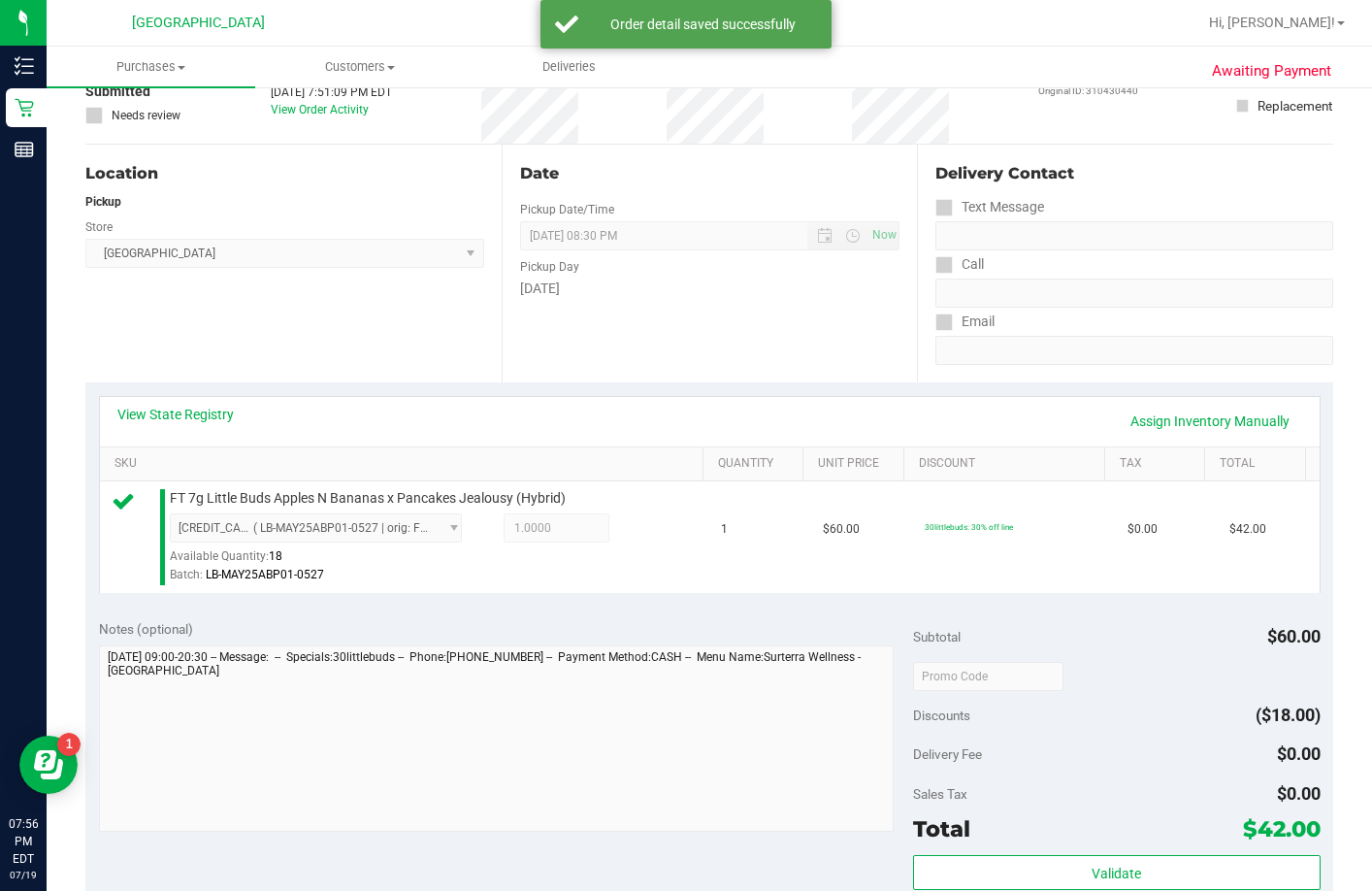 scroll, scrollTop: 291, scrollLeft: 0, axis: vertical 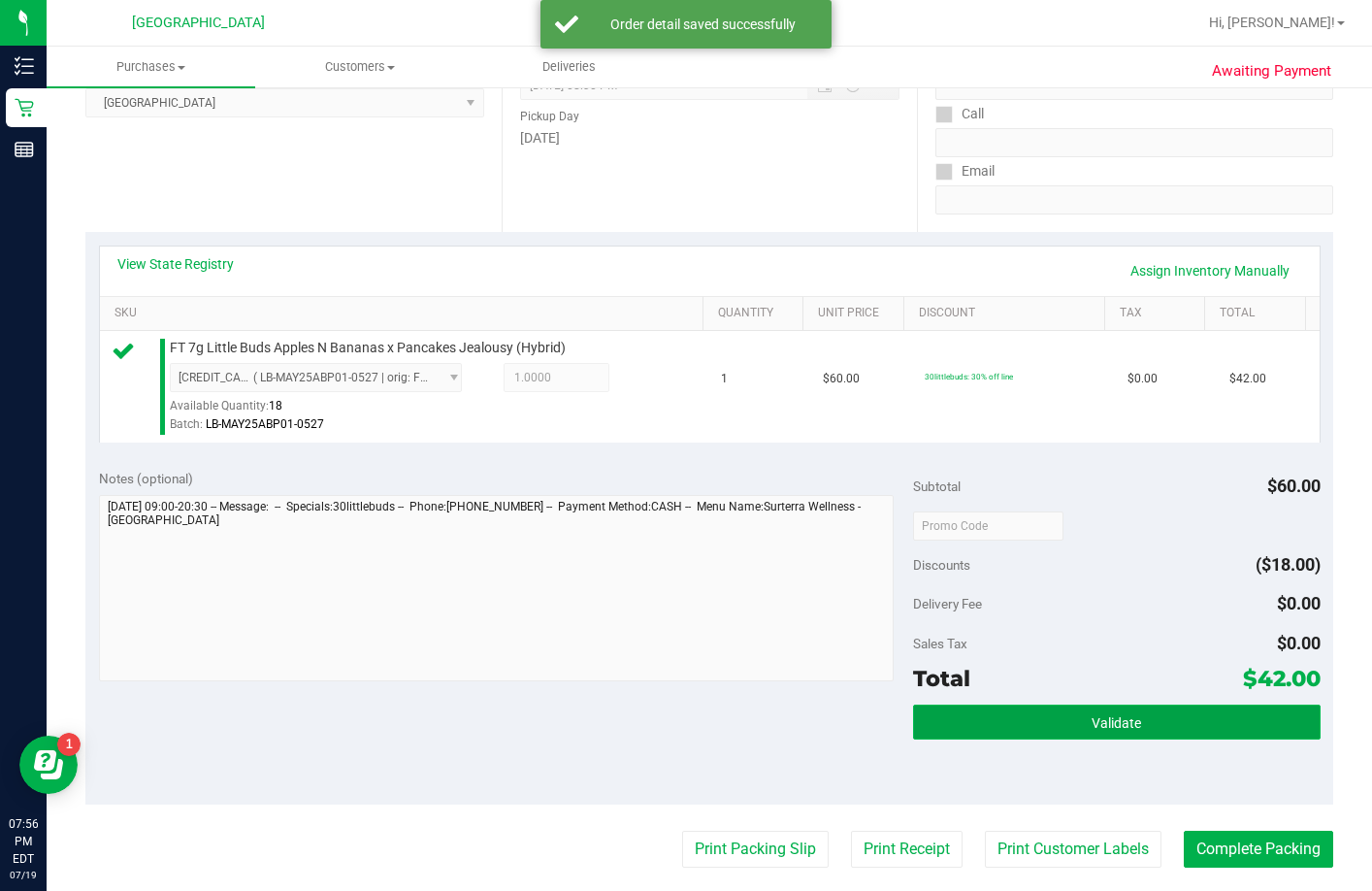 click on "Validate" at bounding box center (1117, 722) 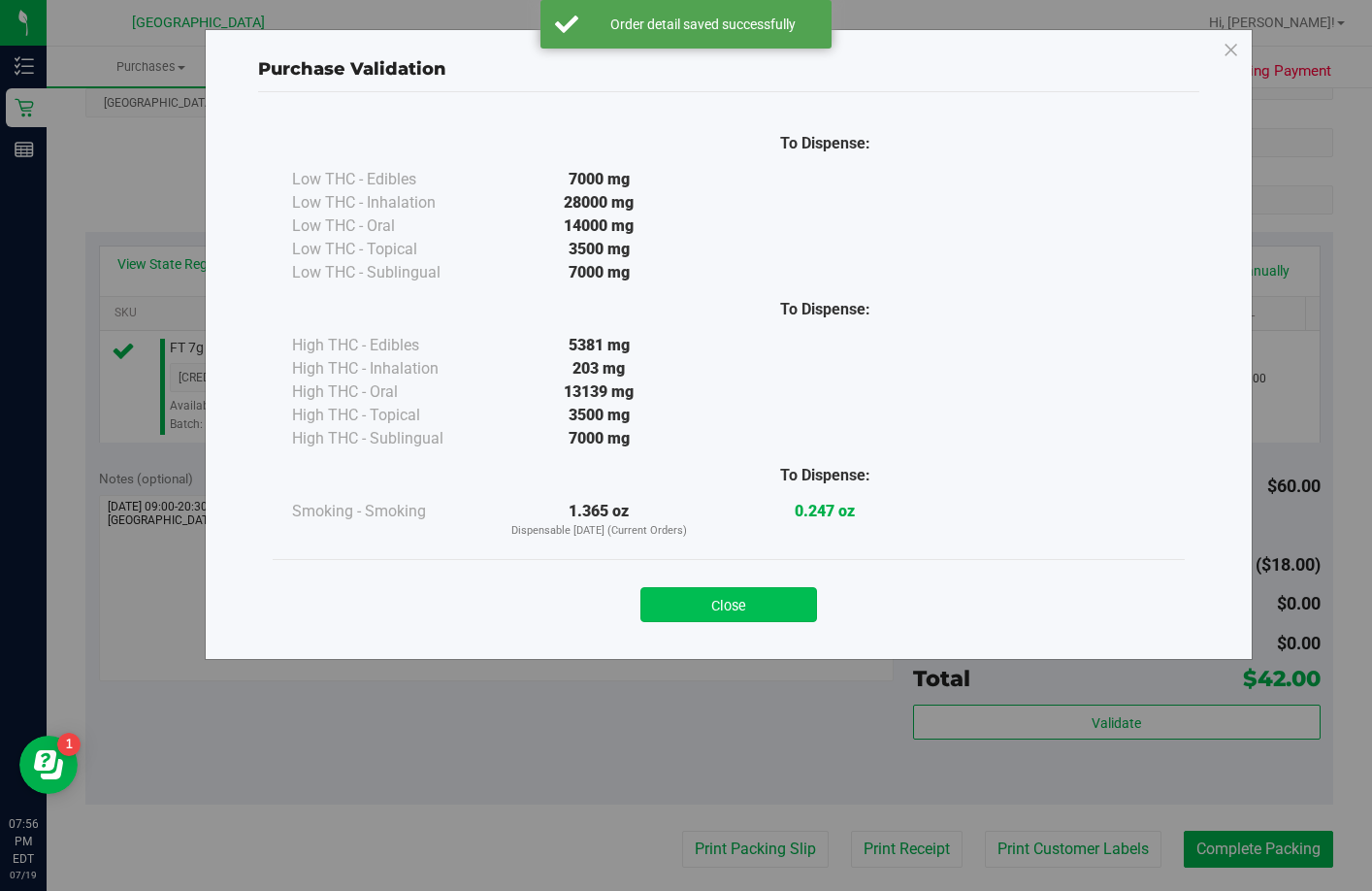 click on "Close" at bounding box center (729, 605) 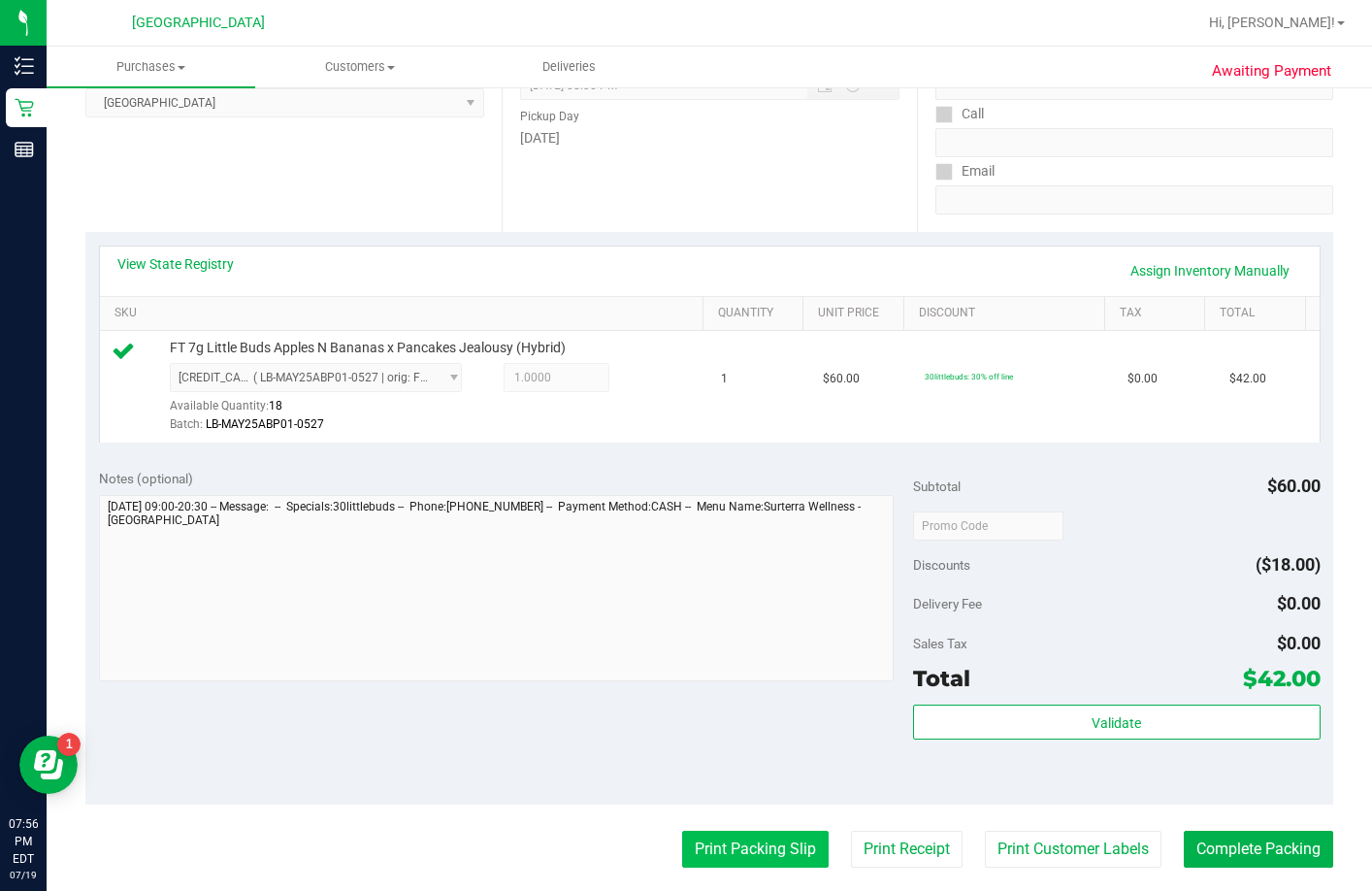 click on "Print Packing Slip" at bounding box center [755, 849] 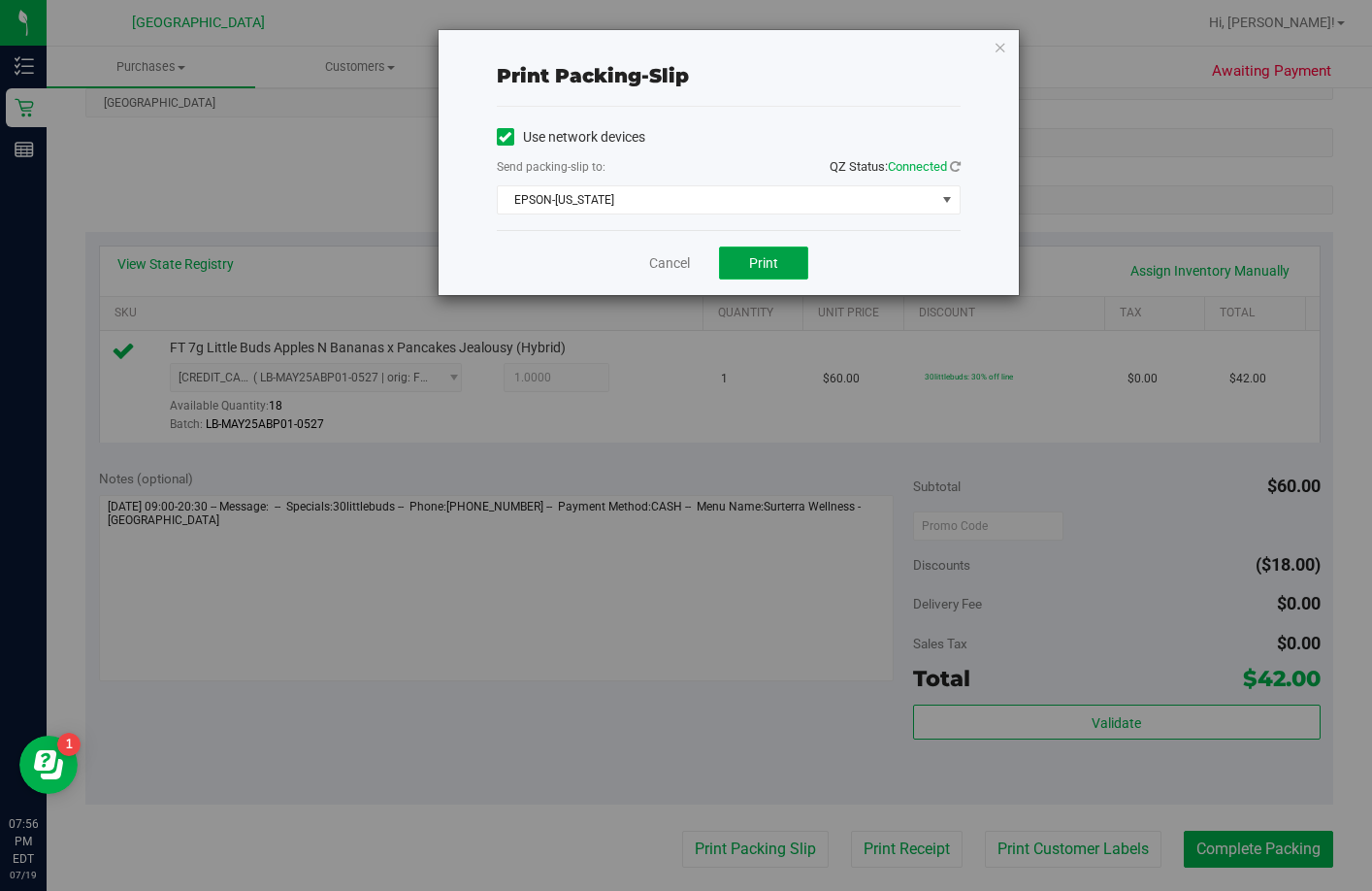 click on "Print" at bounding box center [764, 263] 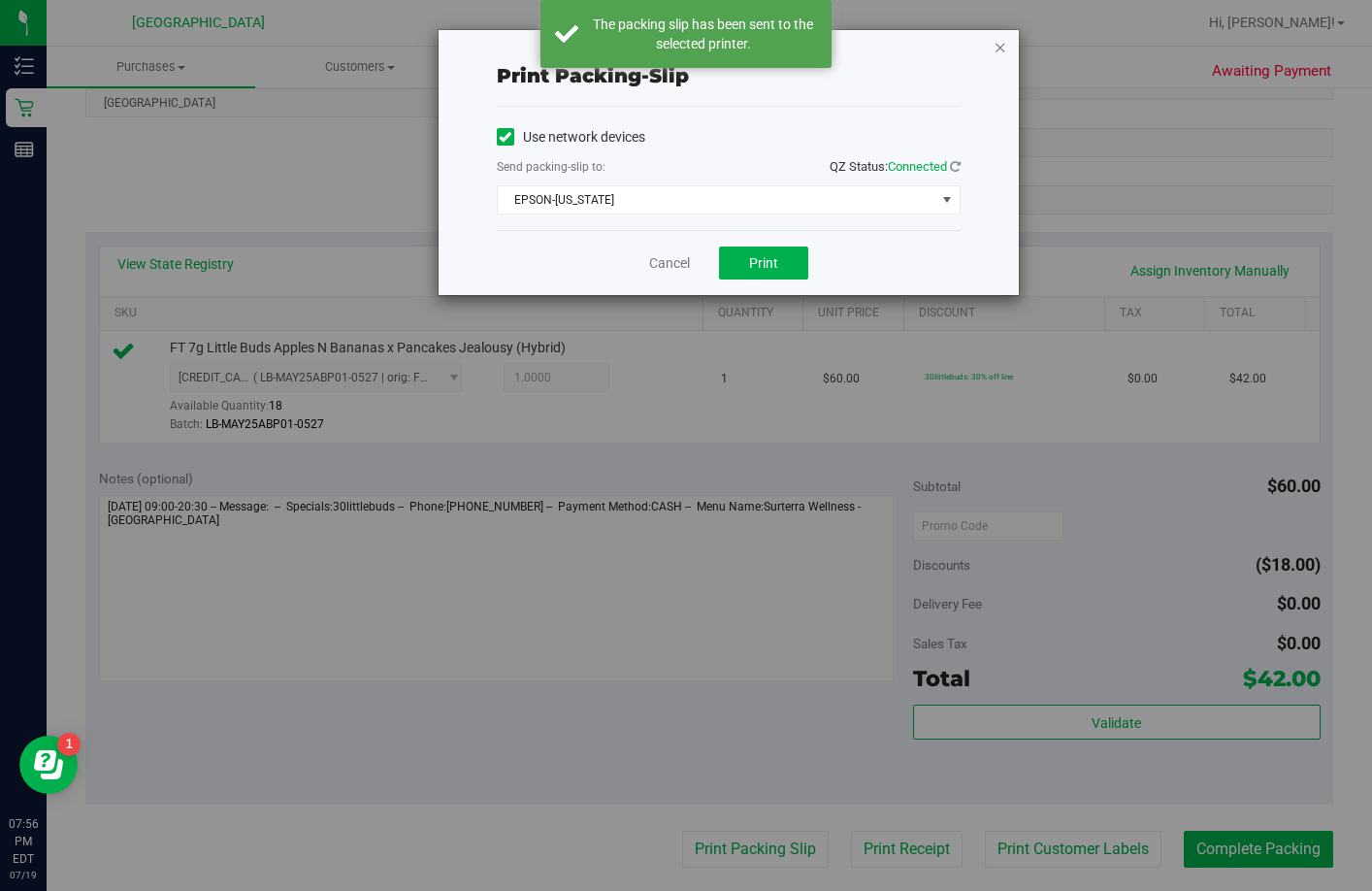 click at bounding box center (1000, 47) 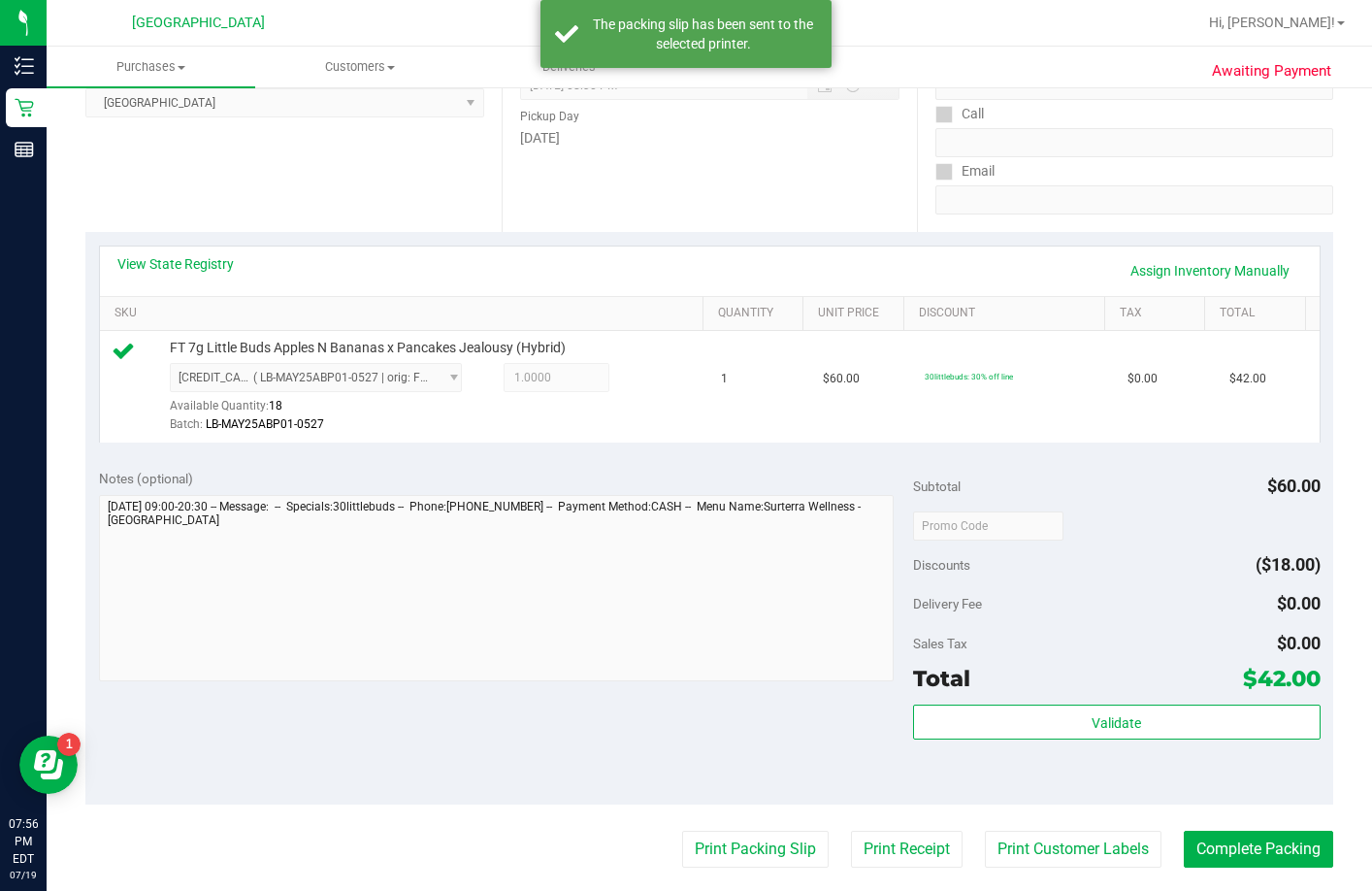 scroll, scrollTop: 295, scrollLeft: 0, axis: vertical 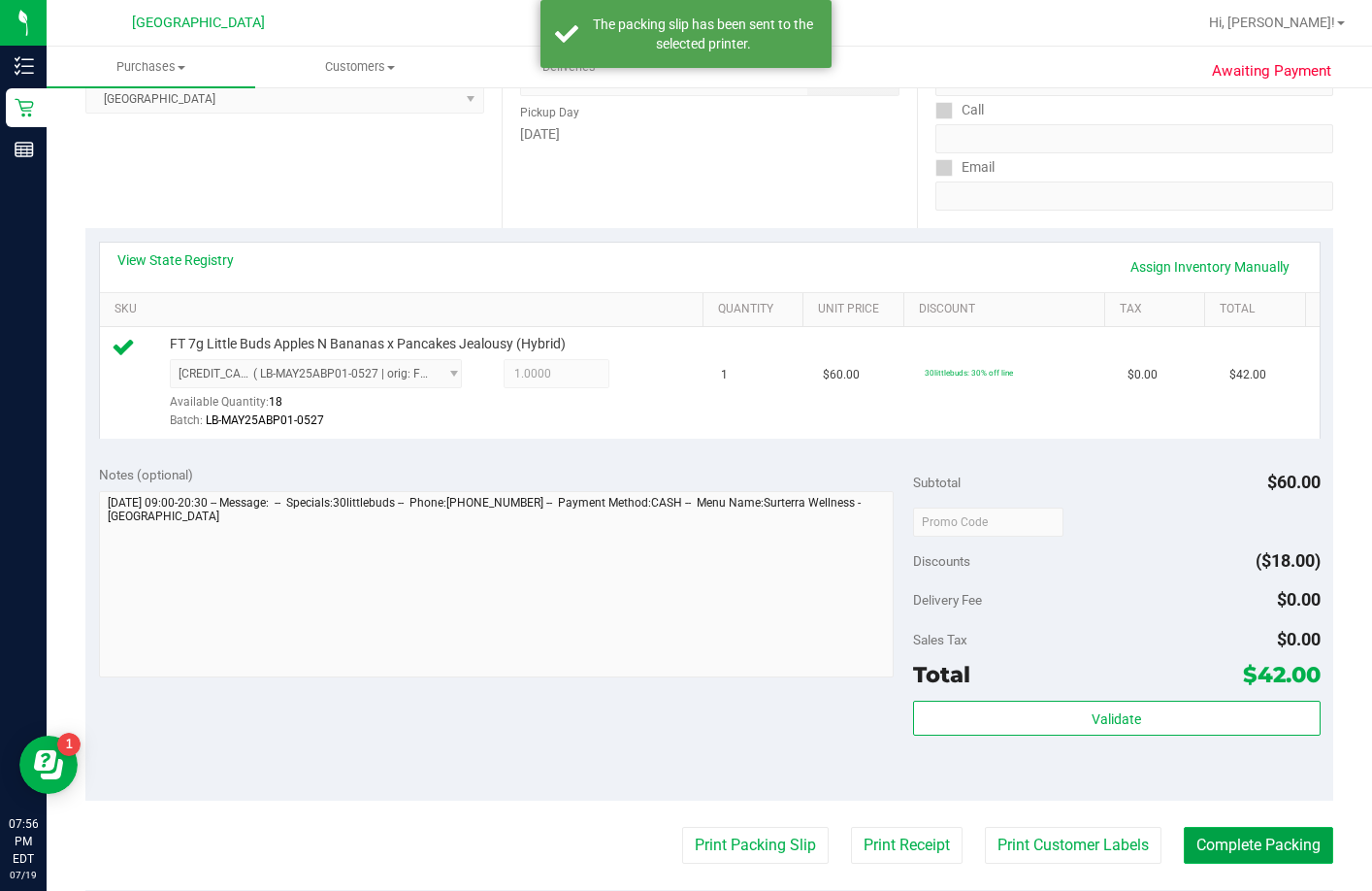 click on "Complete Packing" at bounding box center (1258, 845) 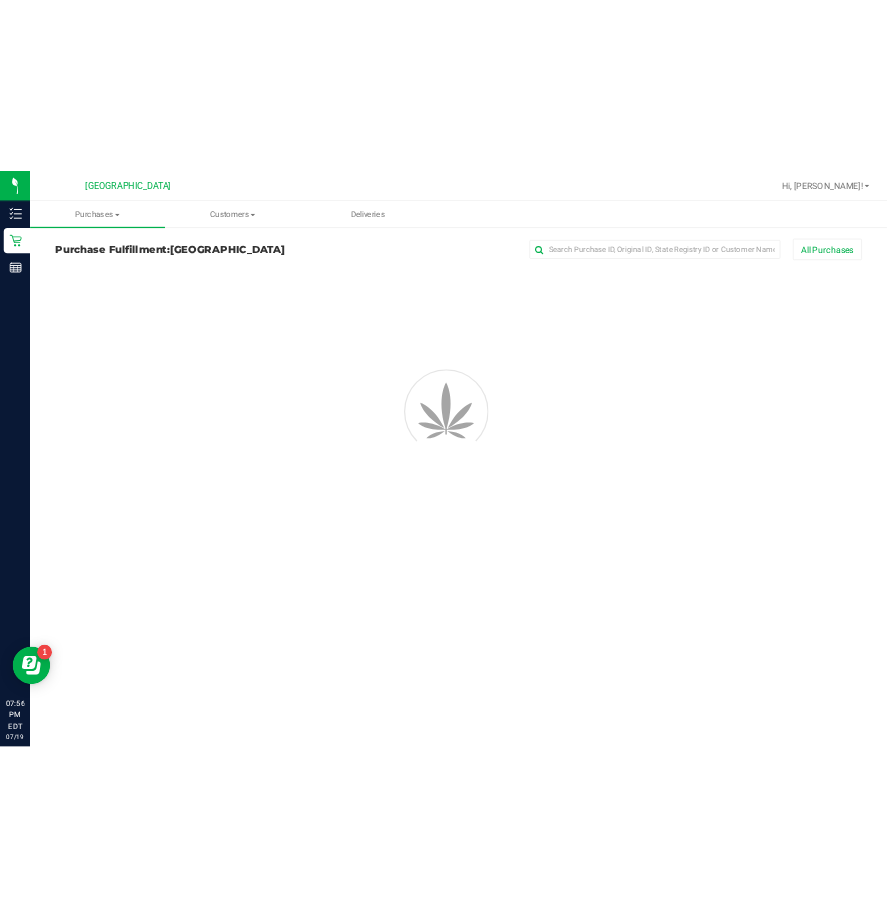 scroll, scrollTop: 0, scrollLeft: 0, axis: both 